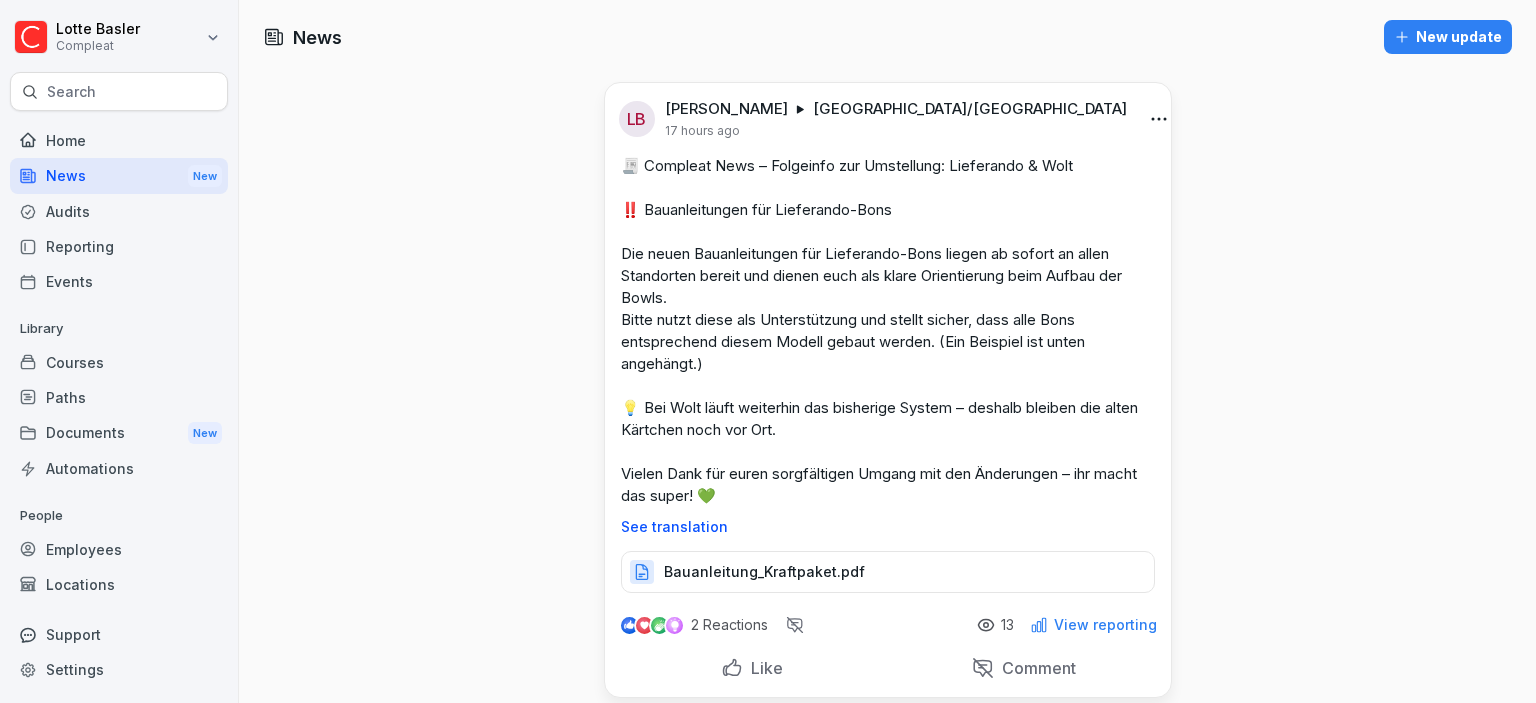 scroll, scrollTop: 0, scrollLeft: 0, axis: both 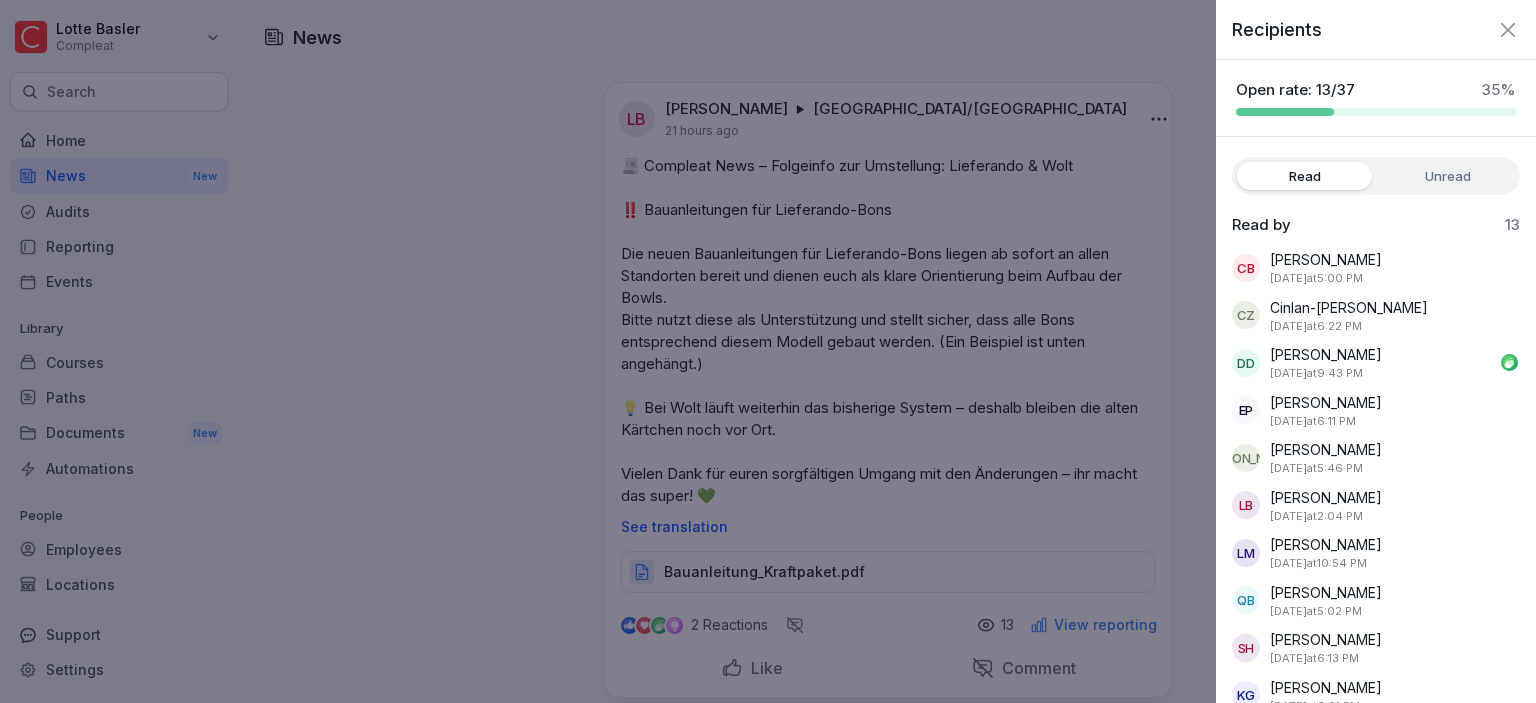 click on "Unread" at bounding box center (1447, 176) 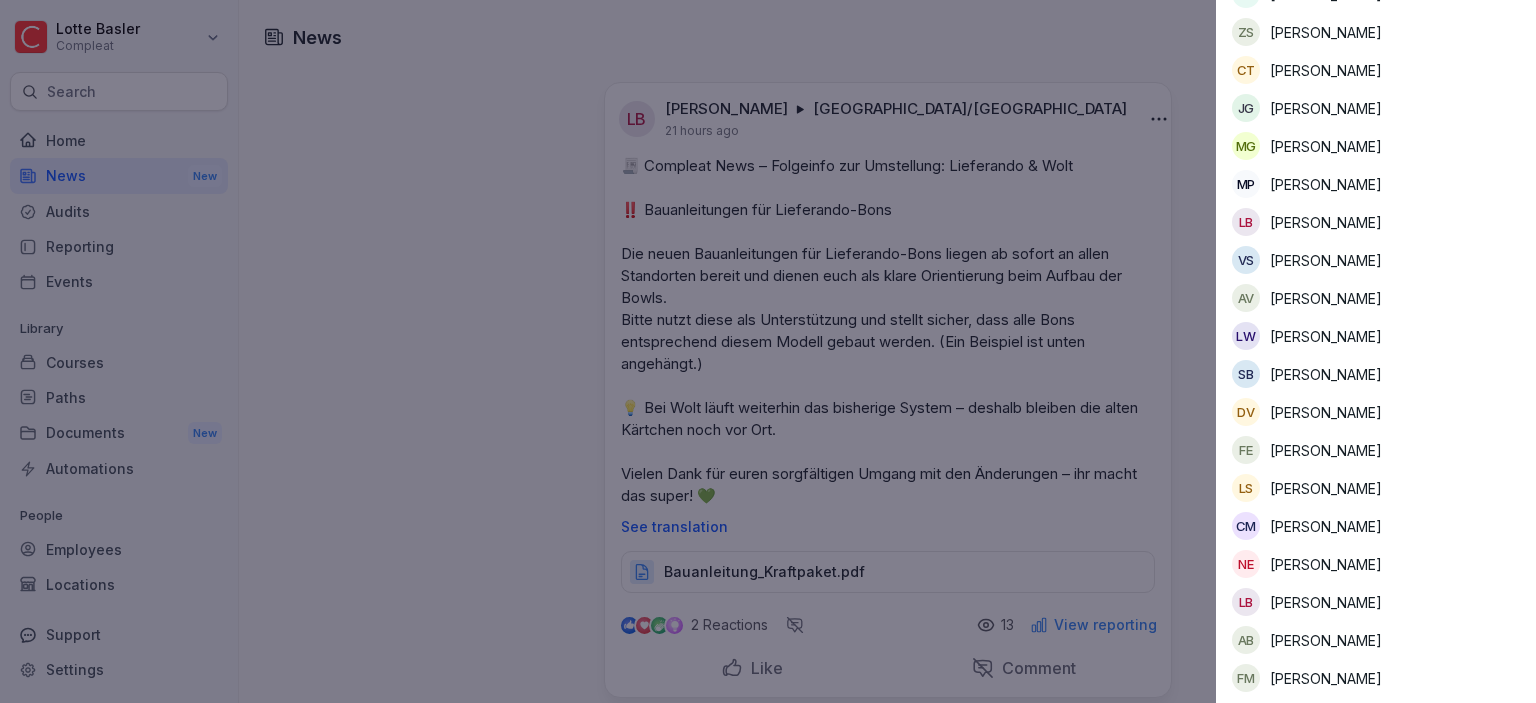 scroll, scrollTop: 0, scrollLeft: 0, axis: both 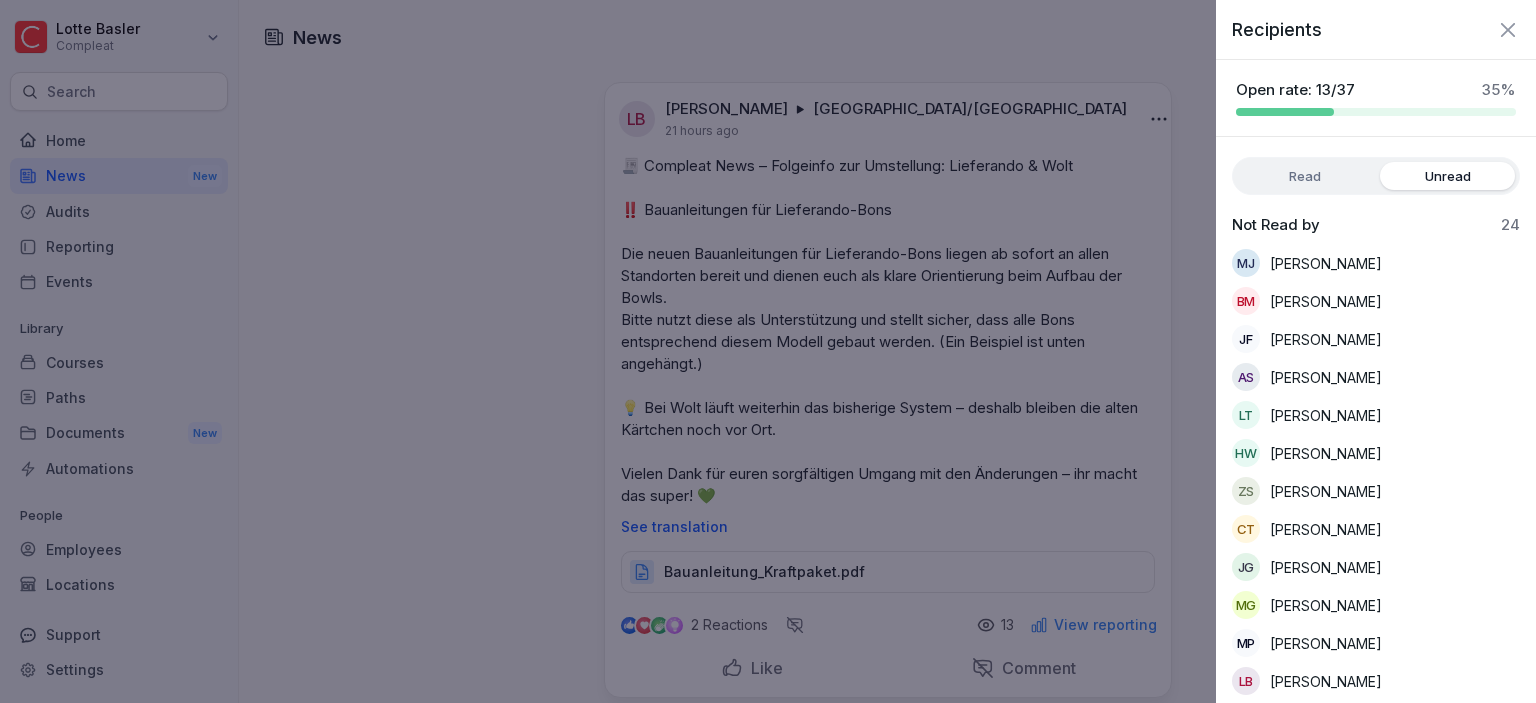 click on "Read" at bounding box center [1304, 176] 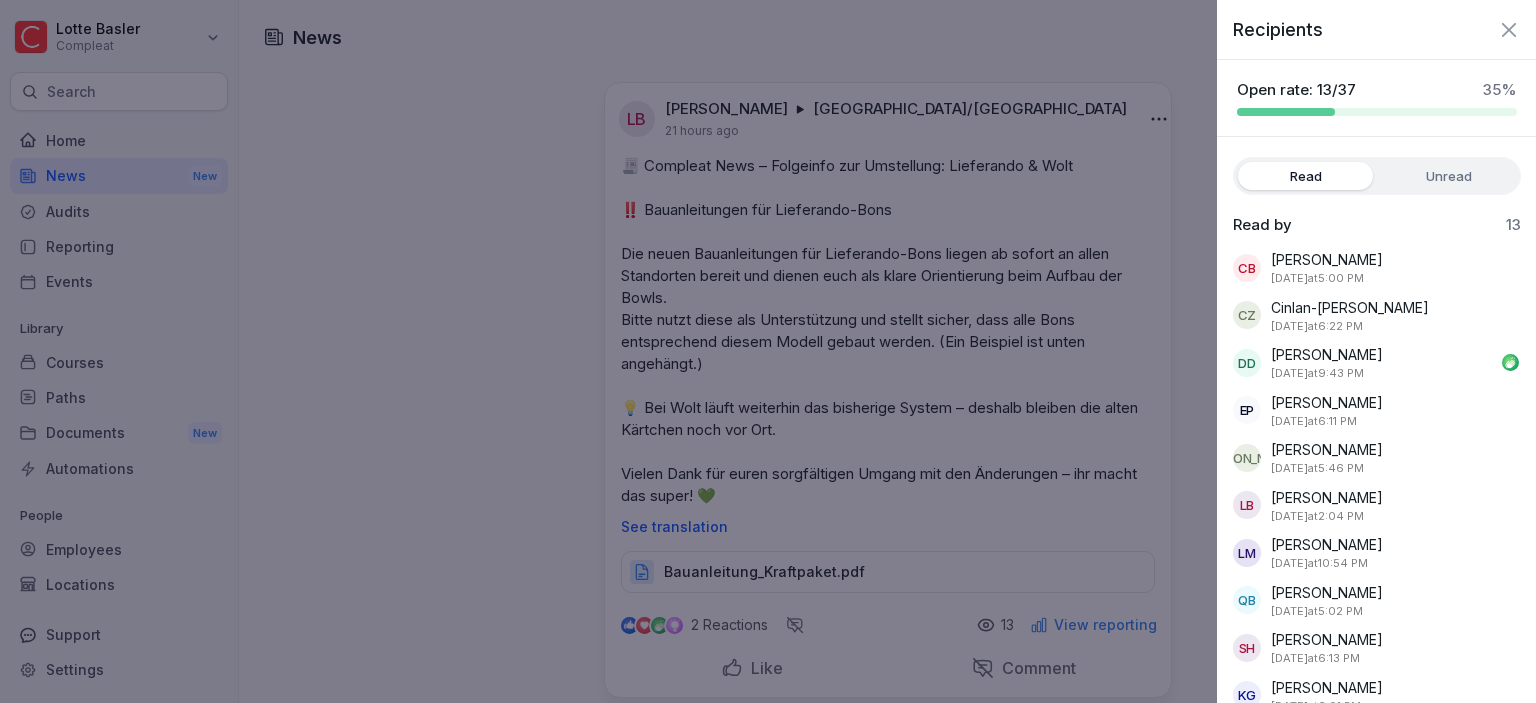 click at bounding box center (768, 351) 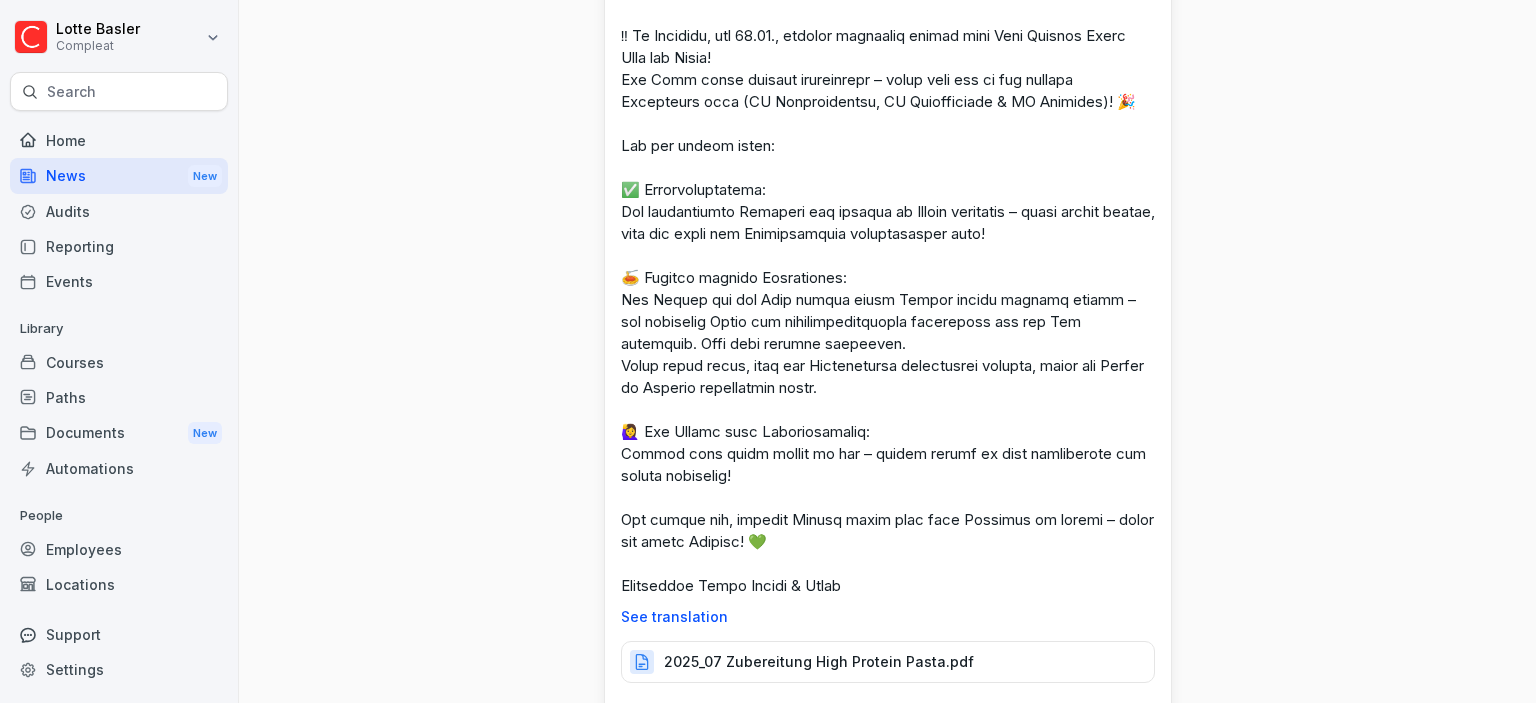 scroll, scrollTop: 1037, scrollLeft: 0, axis: vertical 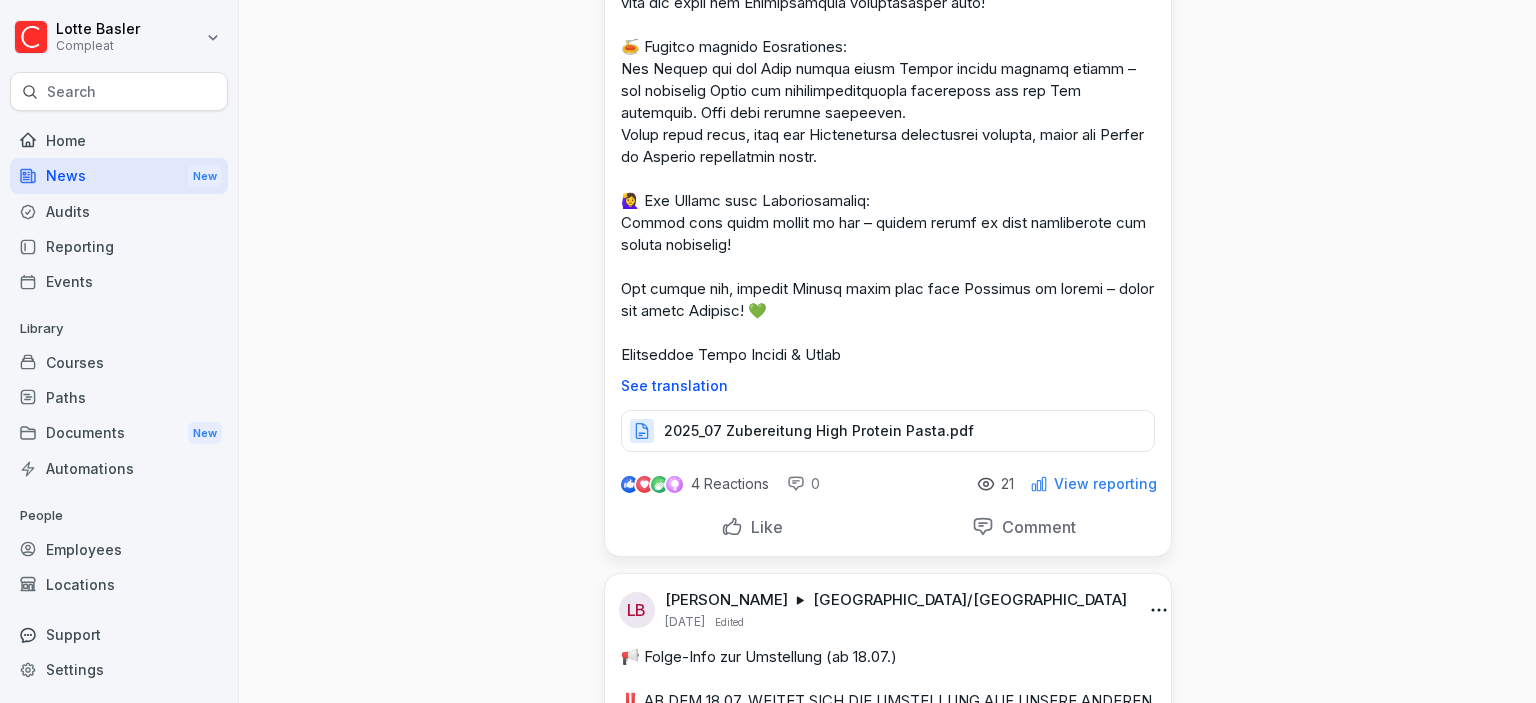 click on "View reporting" at bounding box center (1105, 484) 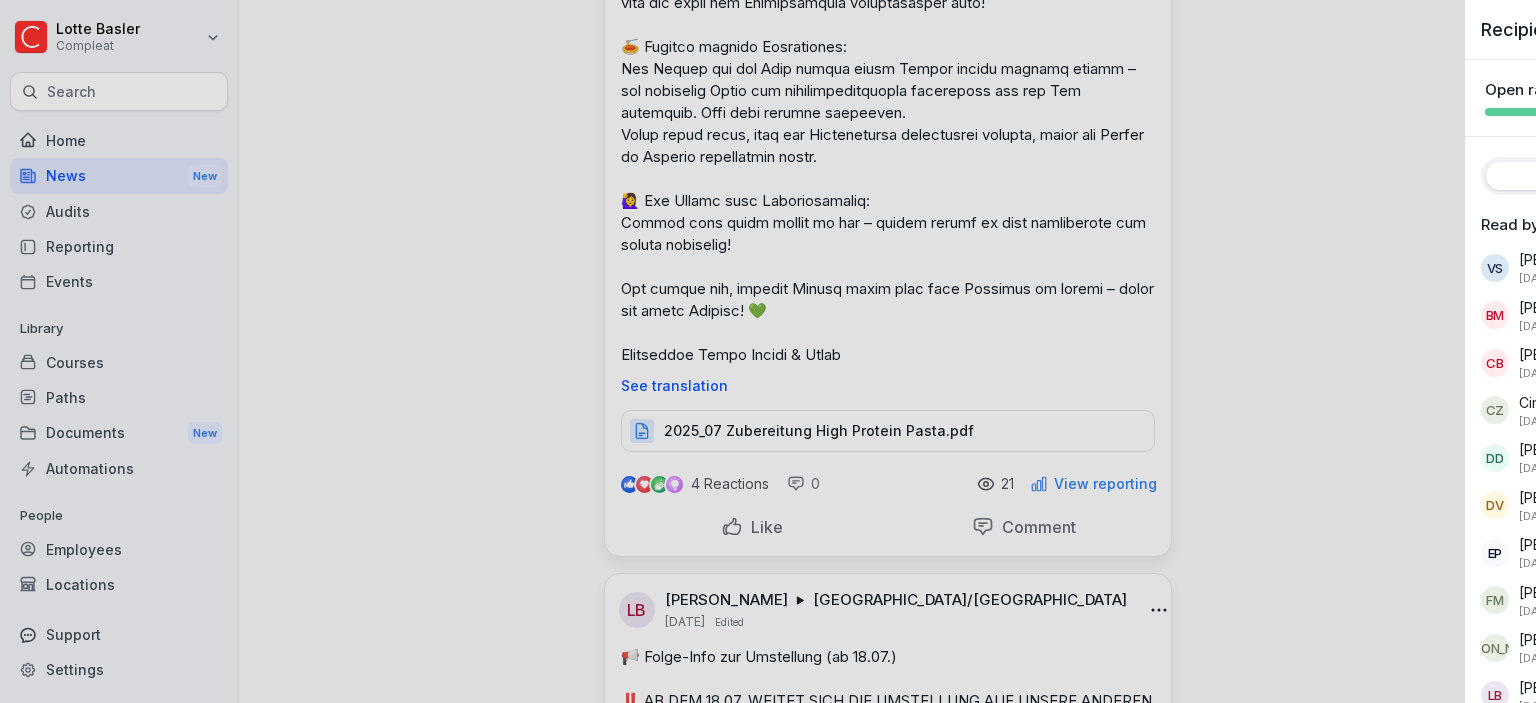 scroll, scrollTop: 1037, scrollLeft: 0, axis: vertical 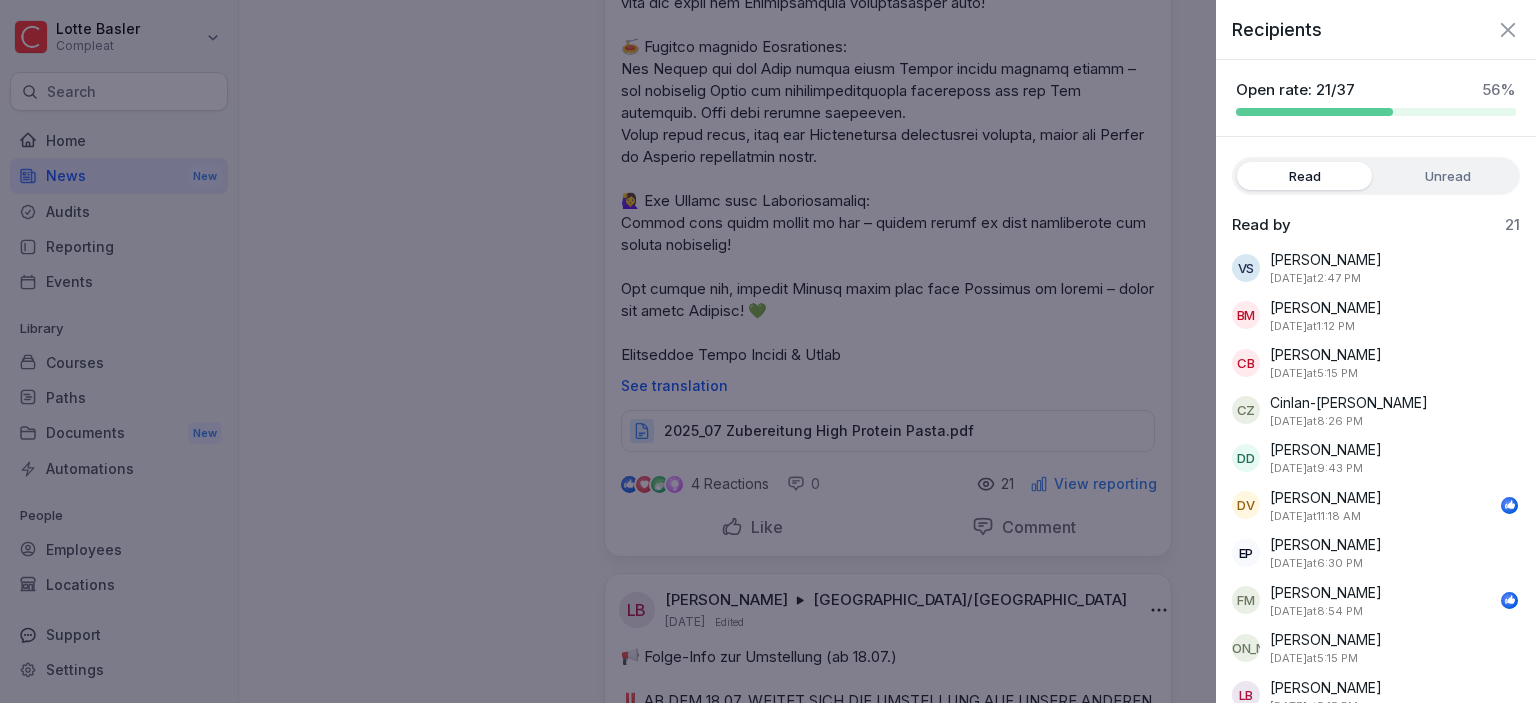 click on "Unread" at bounding box center [1447, 176] 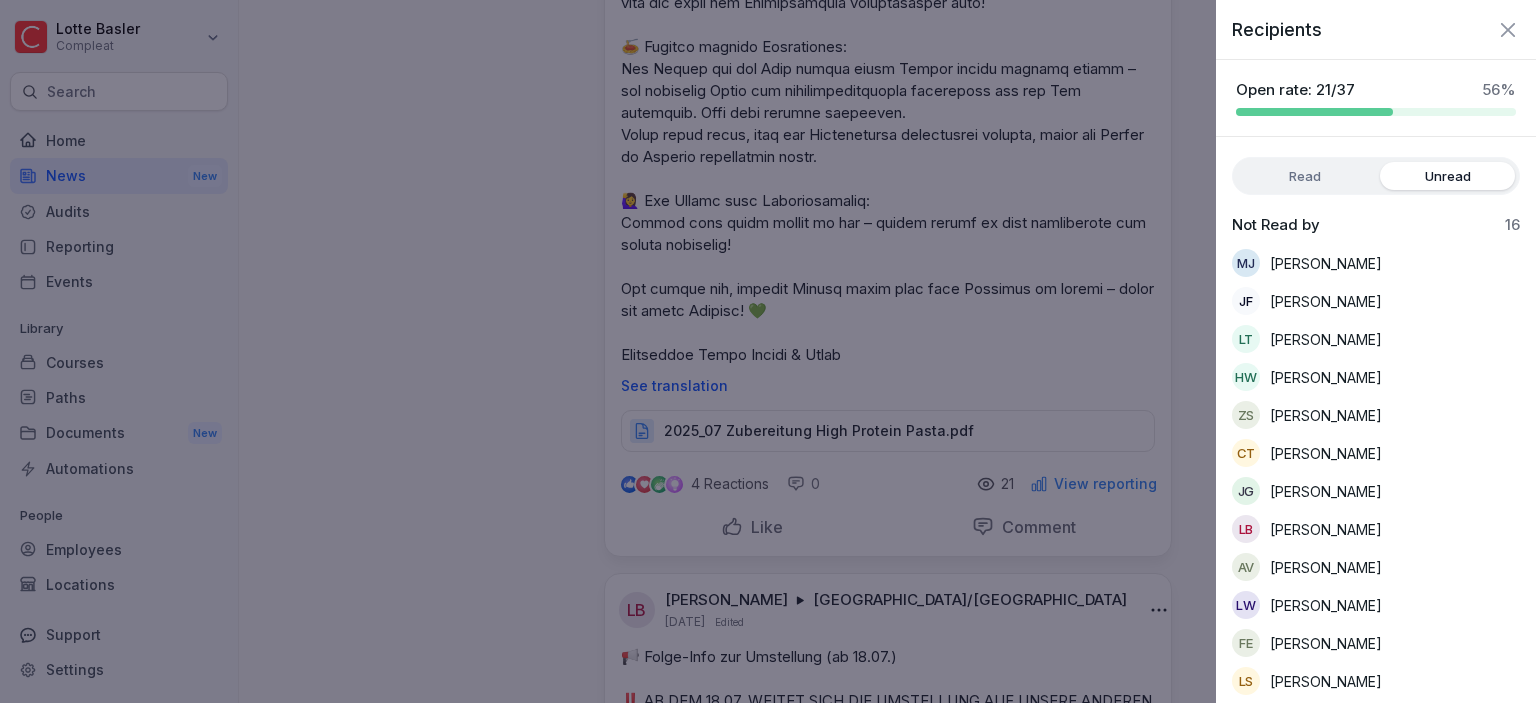 scroll, scrollTop: 155, scrollLeft: 0, axis: vertical 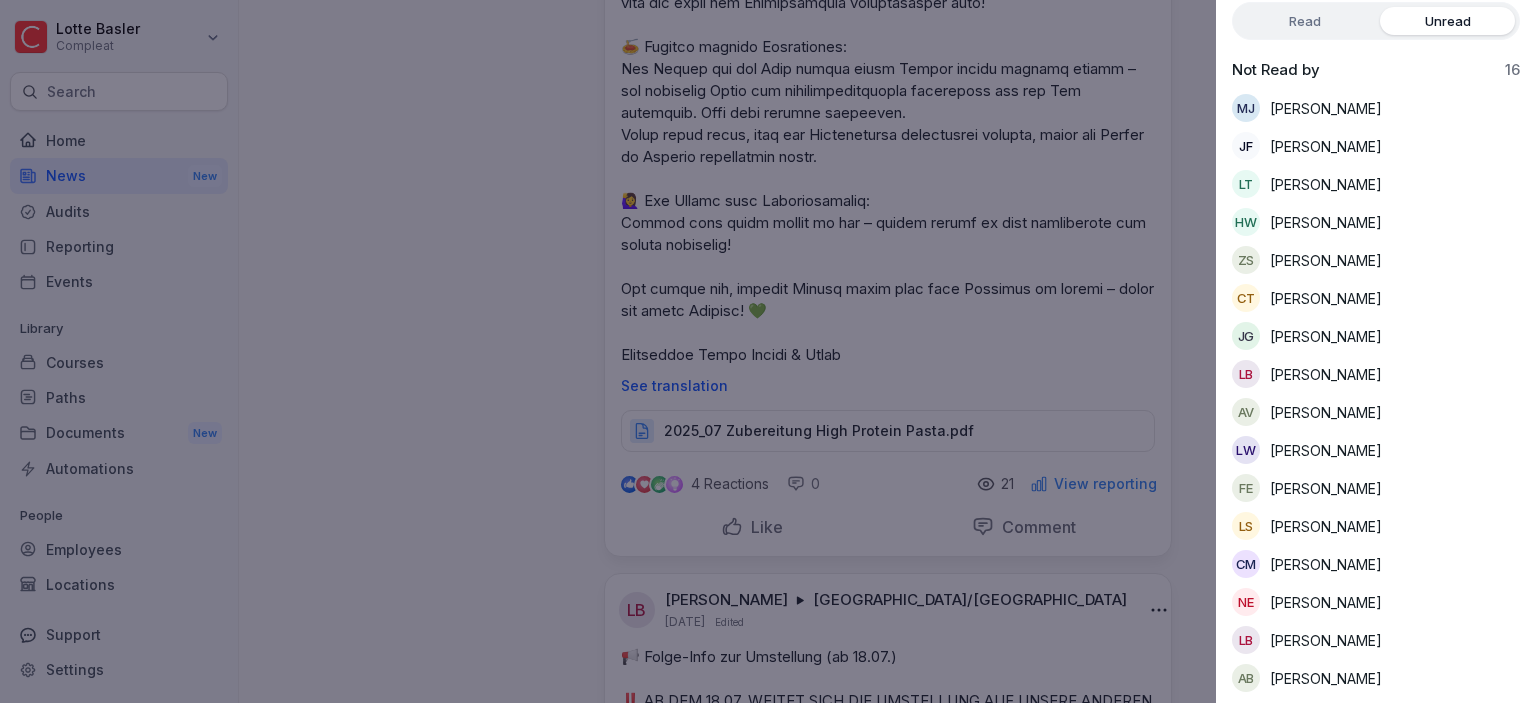 click at bounding box center (768, 351) 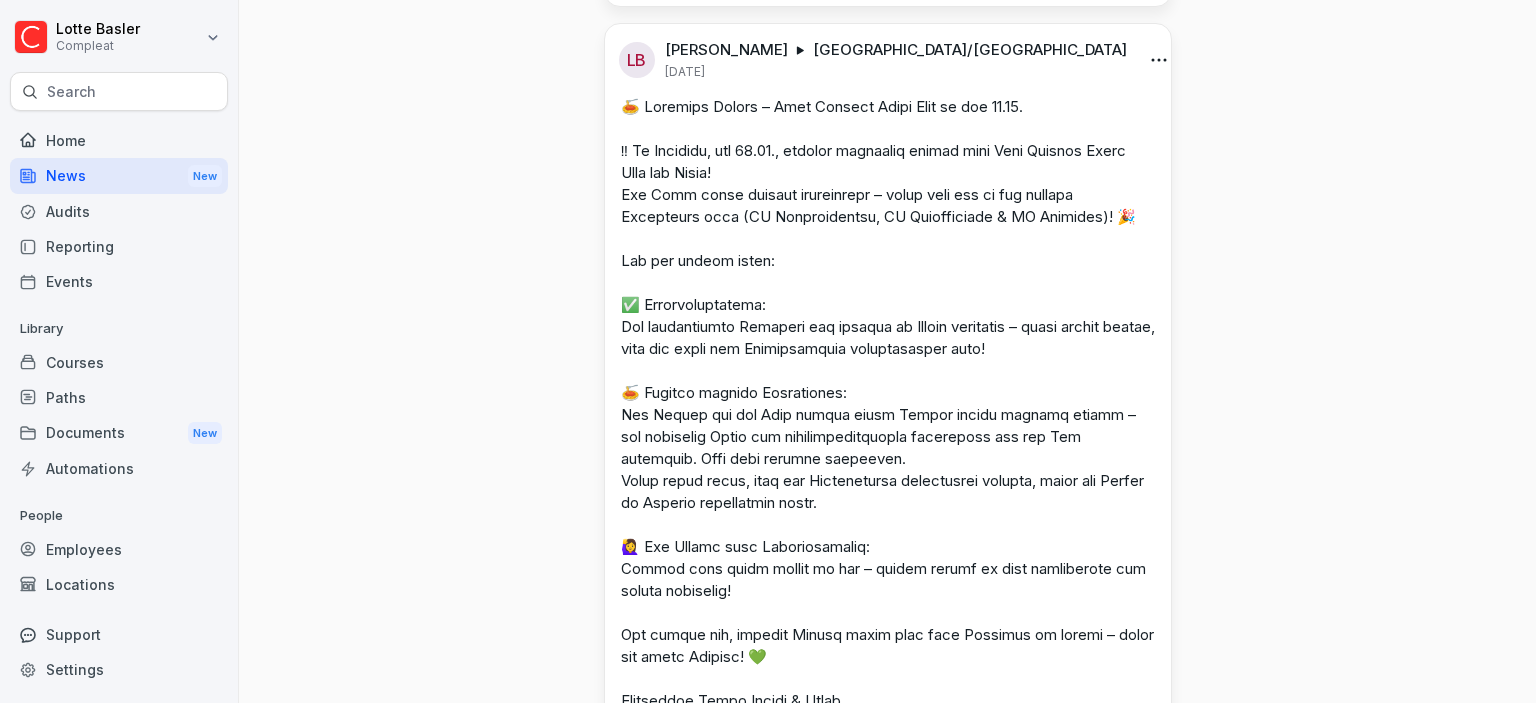 scroll, scrollTop: 115, scrollLeft: 0, axis: vertical 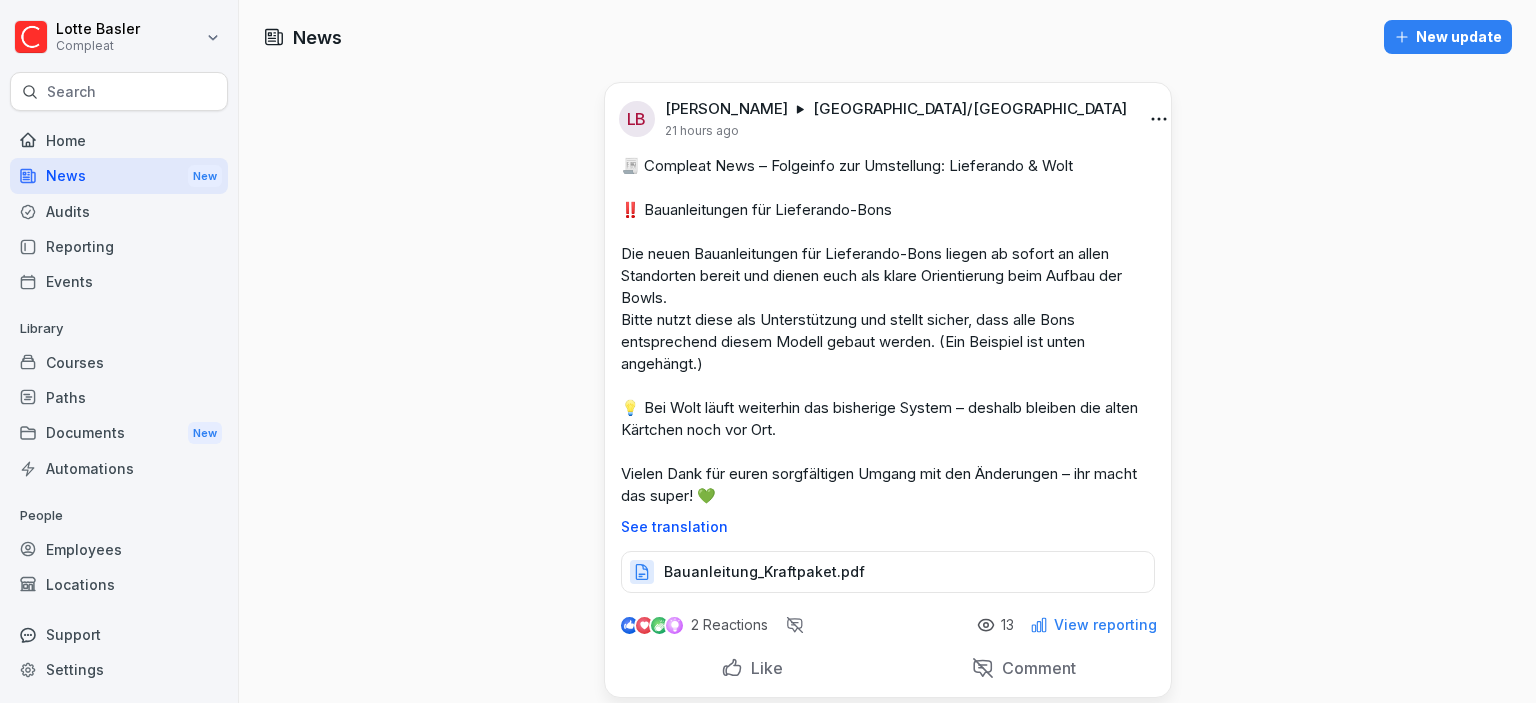 click on "Employees" at bounding box center [119, 549] 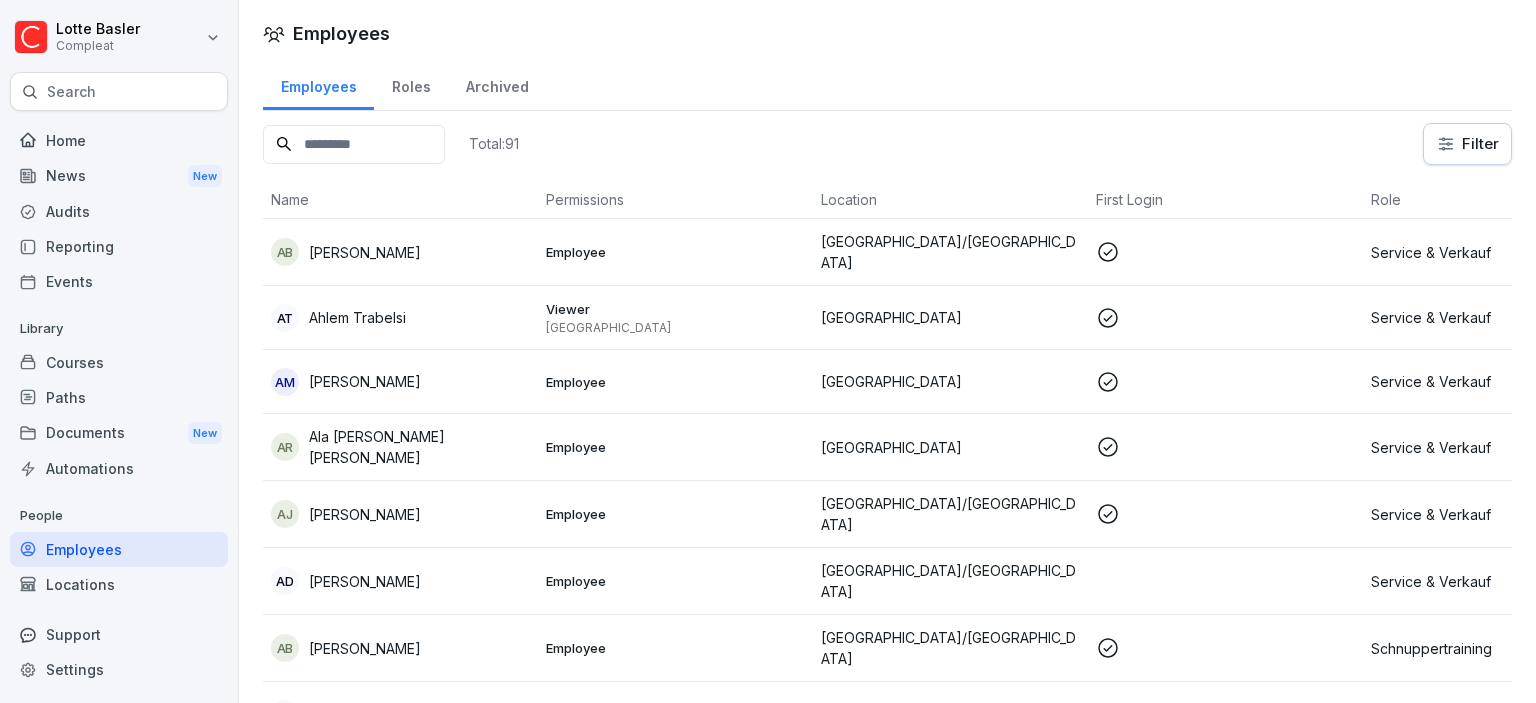 click on "Audits" at bounding box center [119, 211] 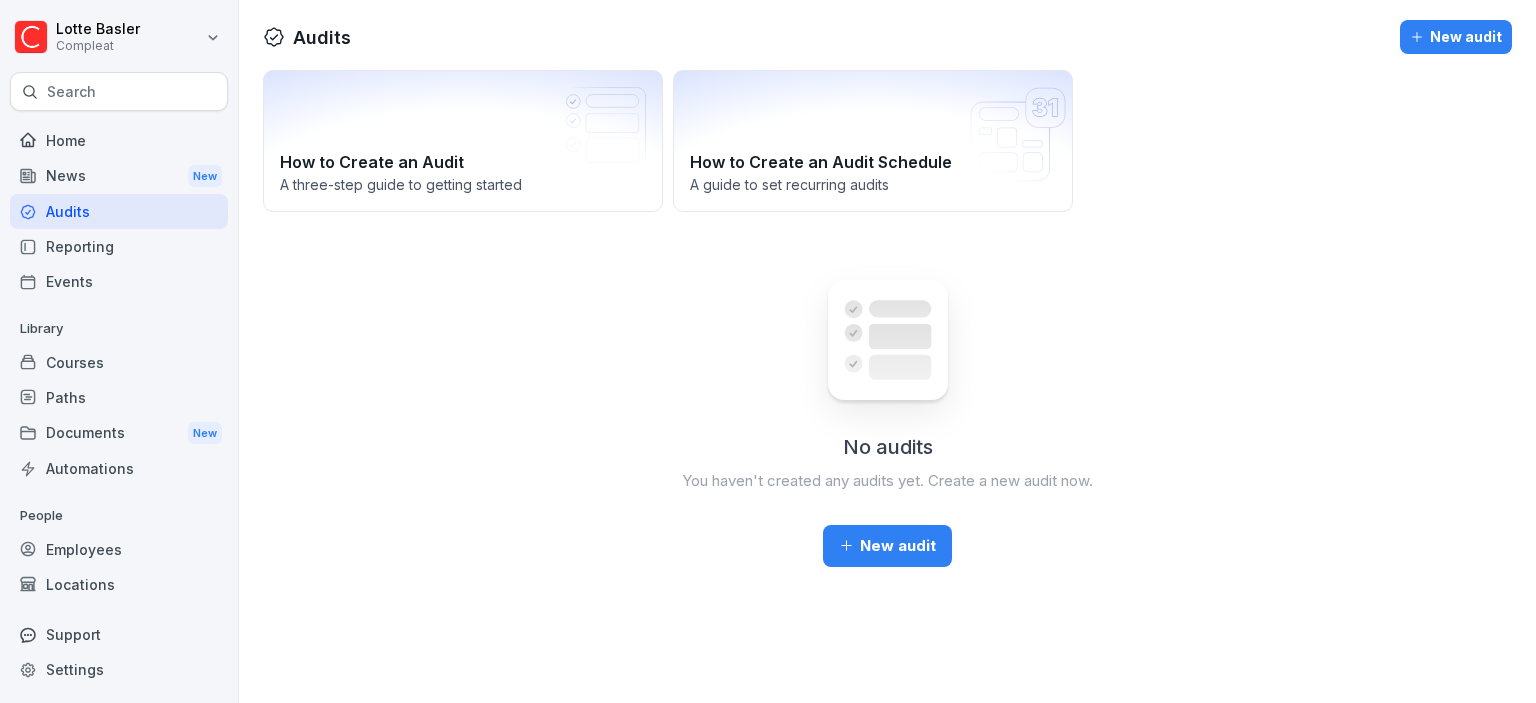 click on "News New" at bounding box center [119, 176] 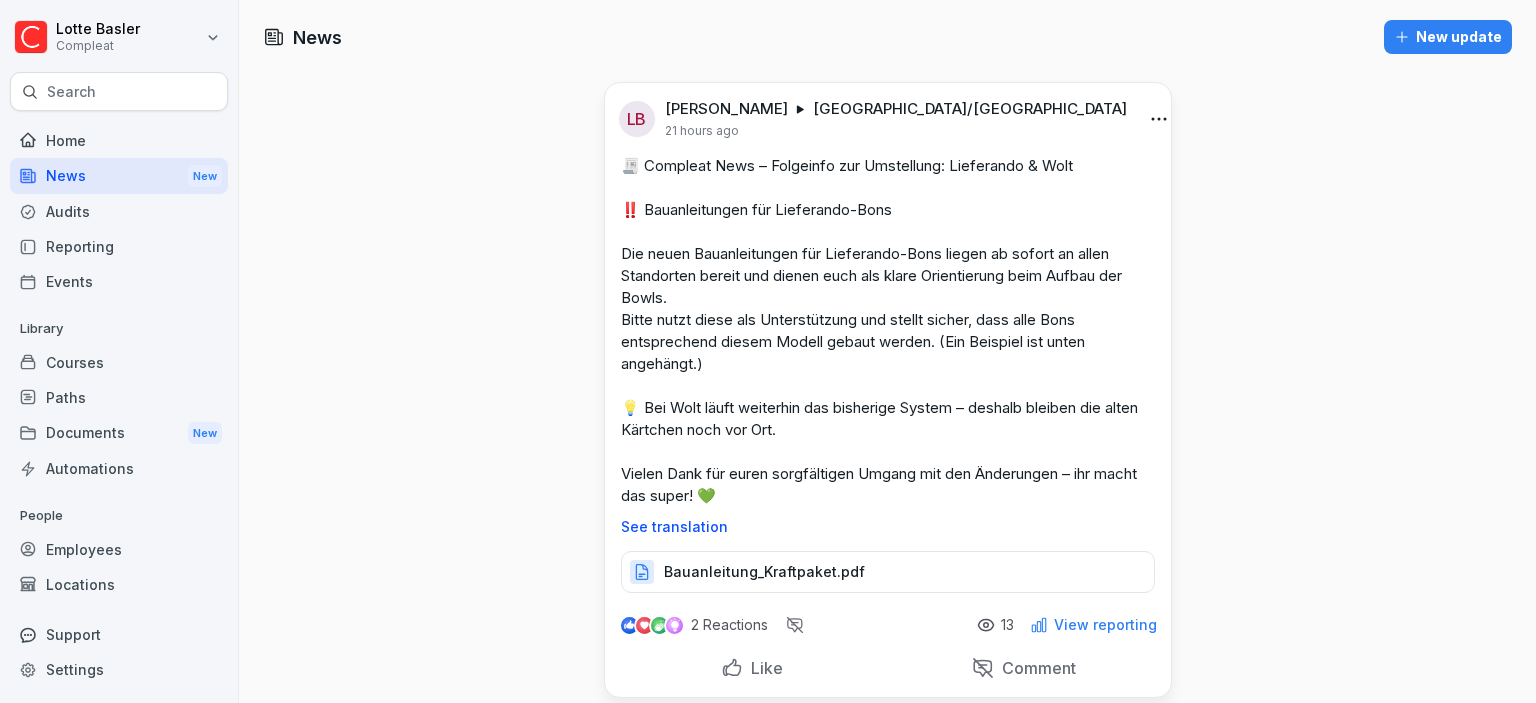 click on "Home" at bounding box center (119, 140) 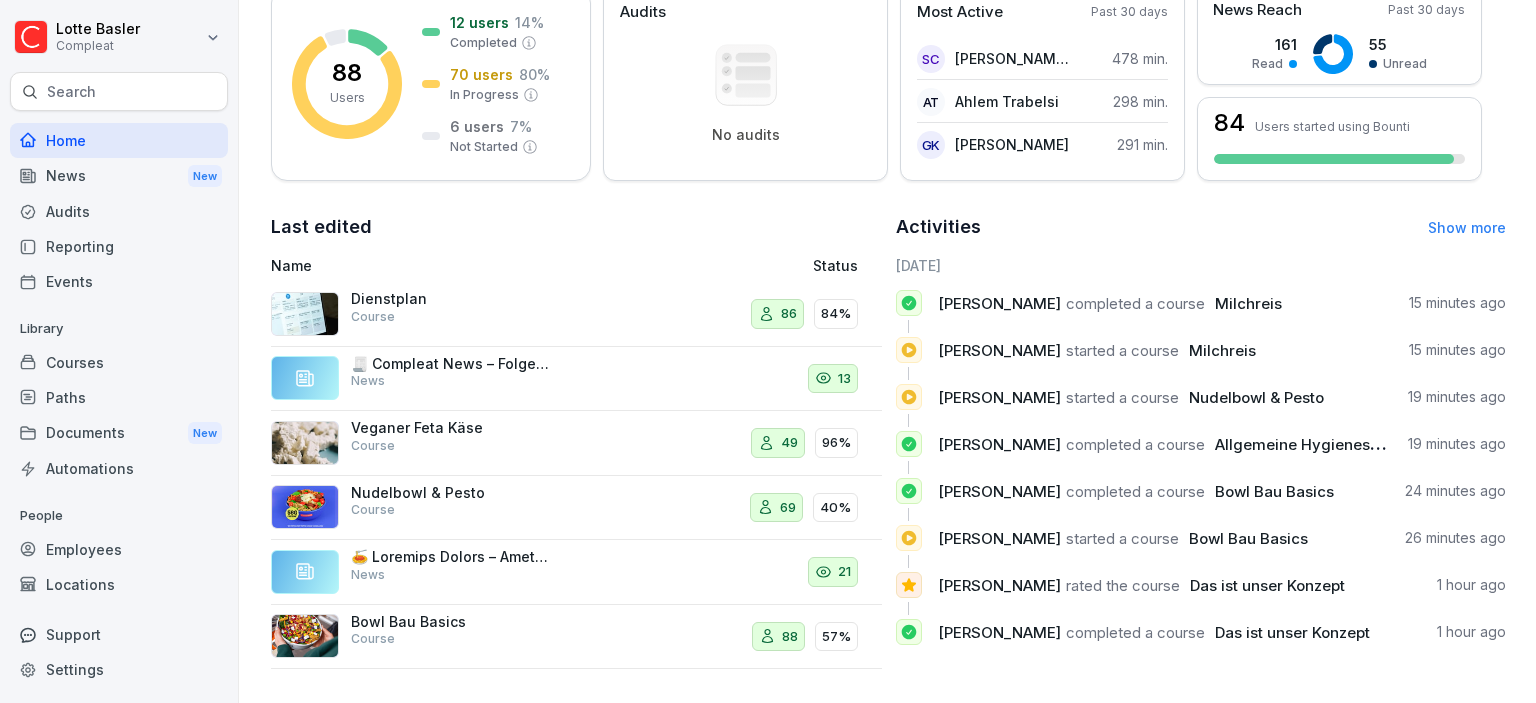scroll, scrollTop: 0, scrollLeft: 0, axis: both 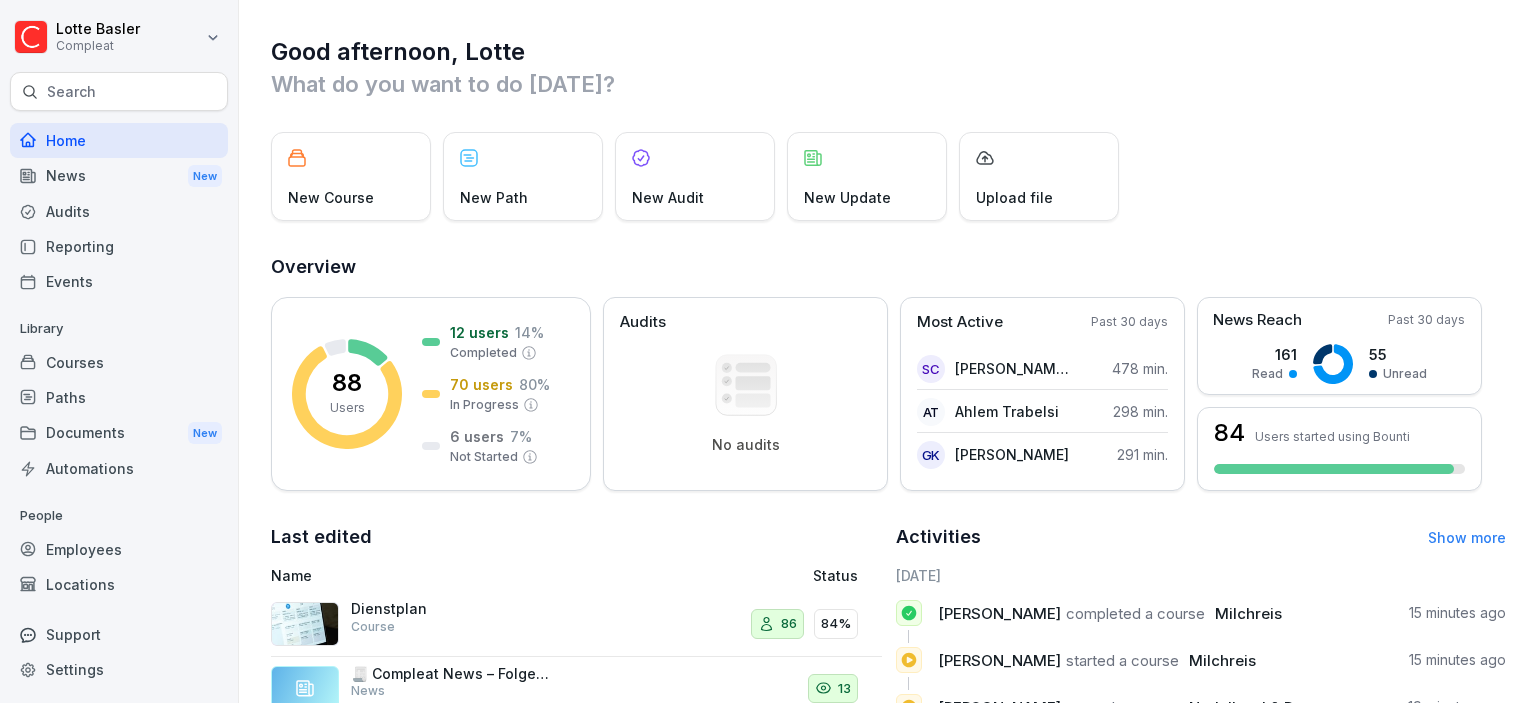 click on "Employees" at bounding box center [119, 549] 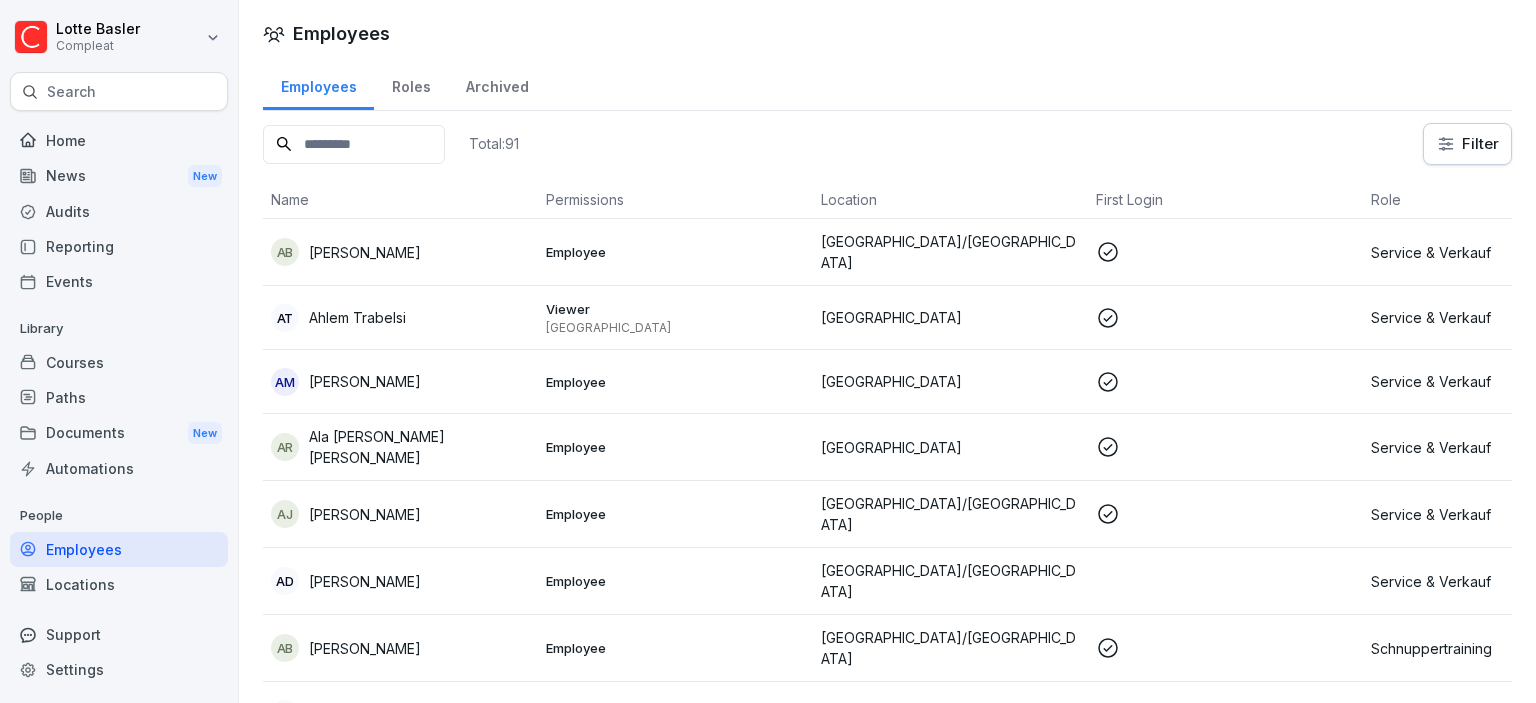 click on "Home" at bounding box center (119, 140) 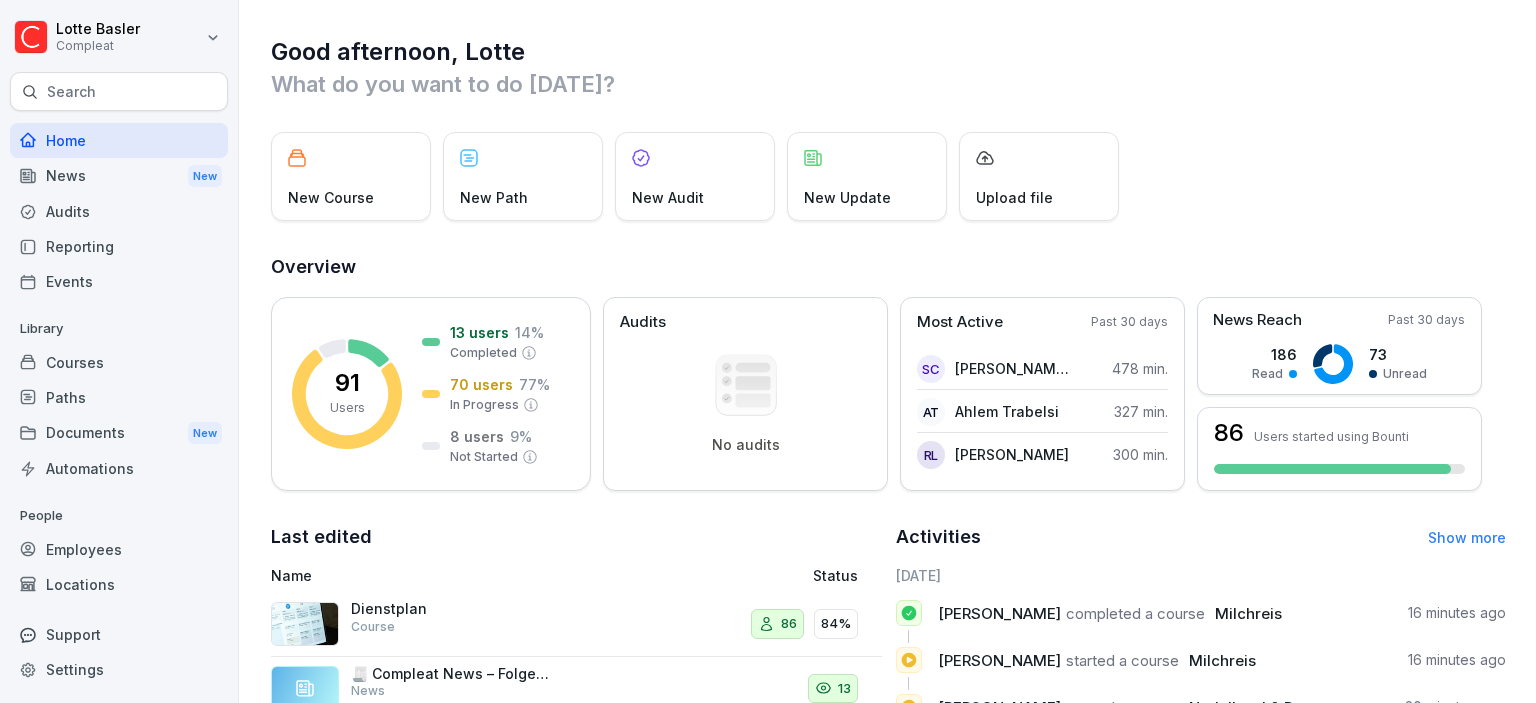 click on "New Update" at bounding box center (847, 197) 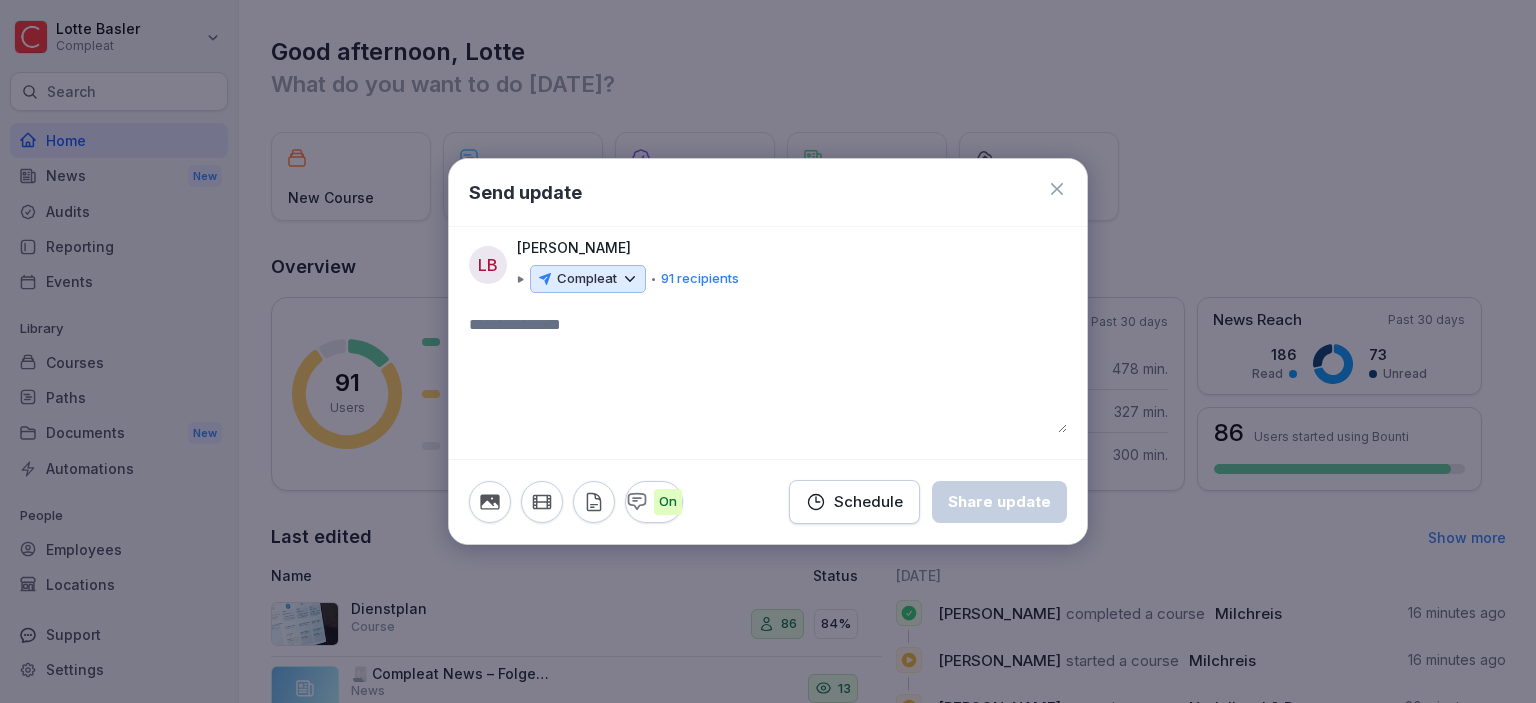 click 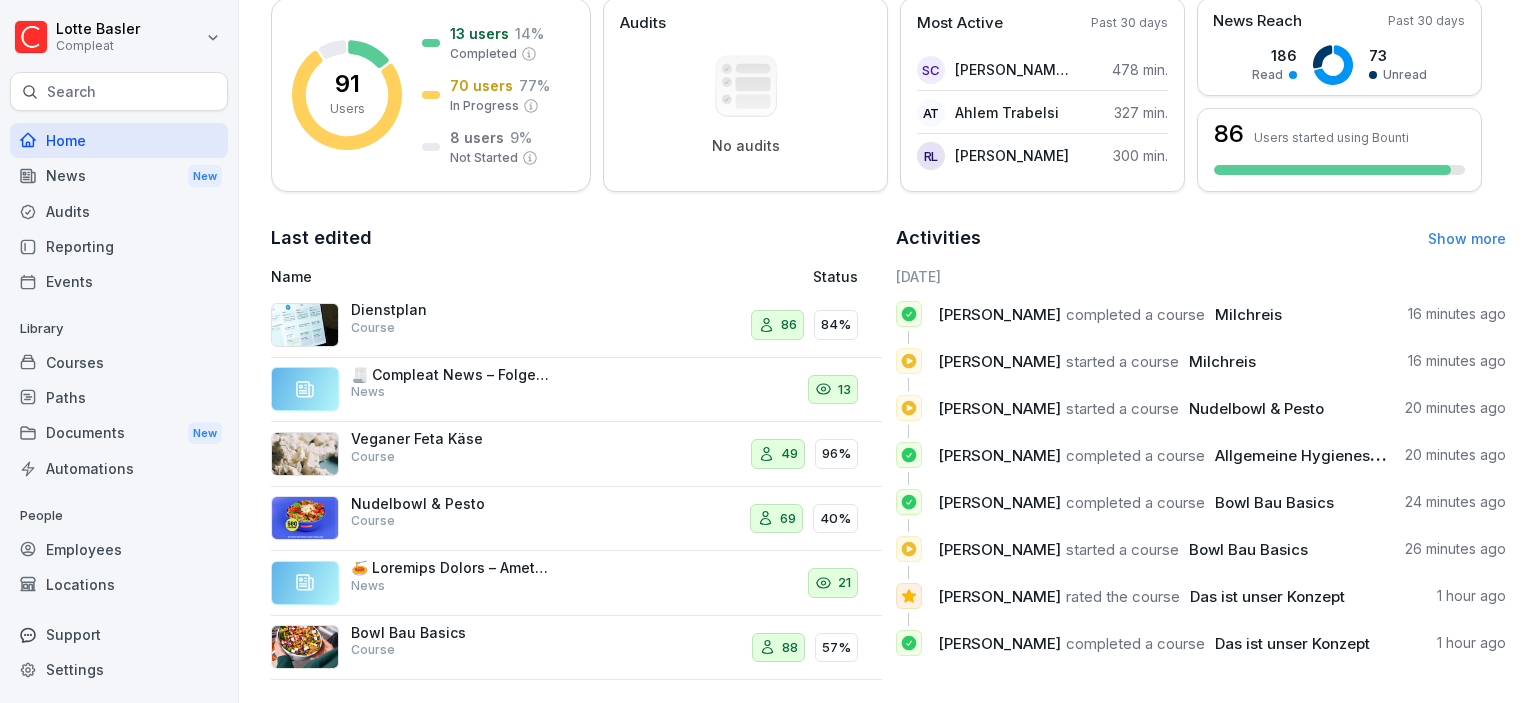scroll, scrollTop: 310, scrollLeft: 0, axis: vertical 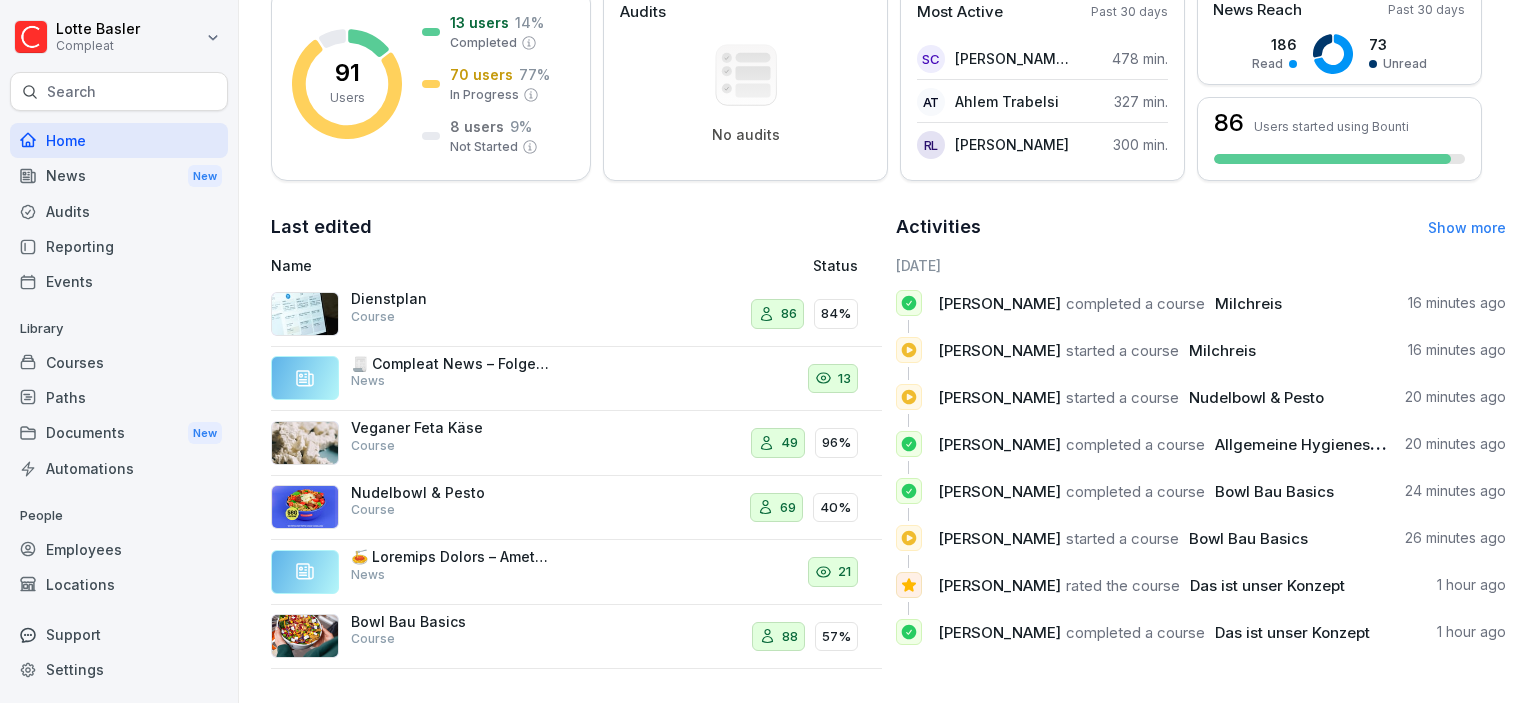 click on "Search" at bounding box center (119, 91) 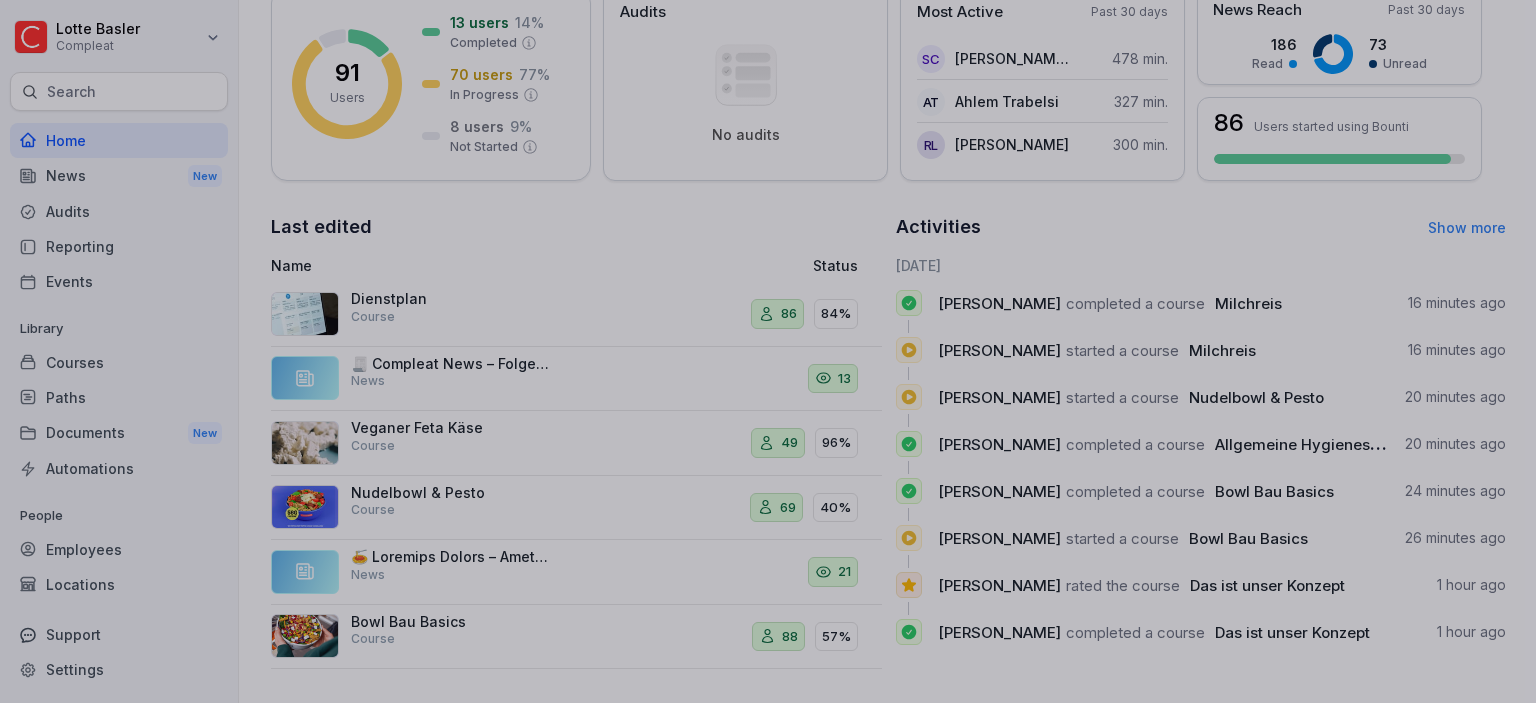 scroll, scrollTop: 310, scrollLeft: 0, axis: vertical 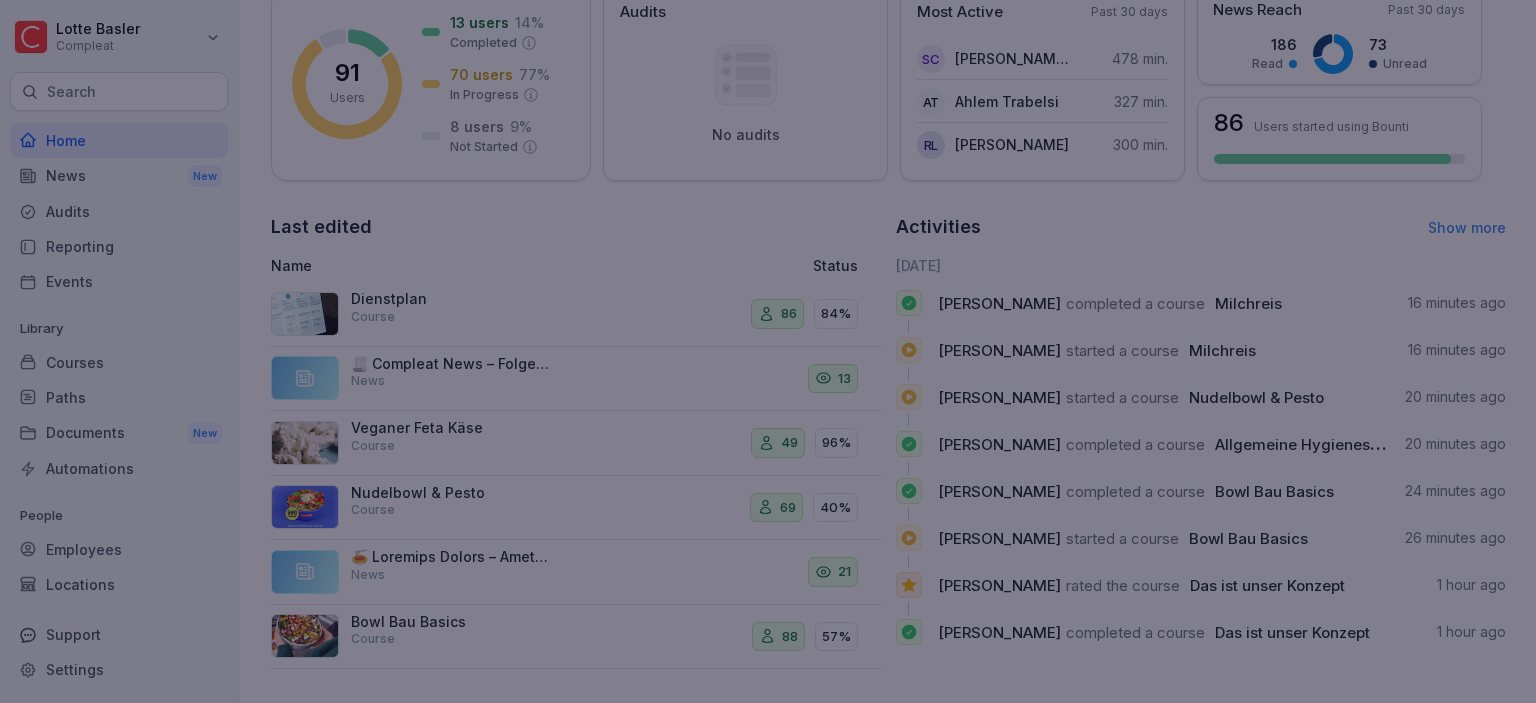 click at bounding box center (768, 351) 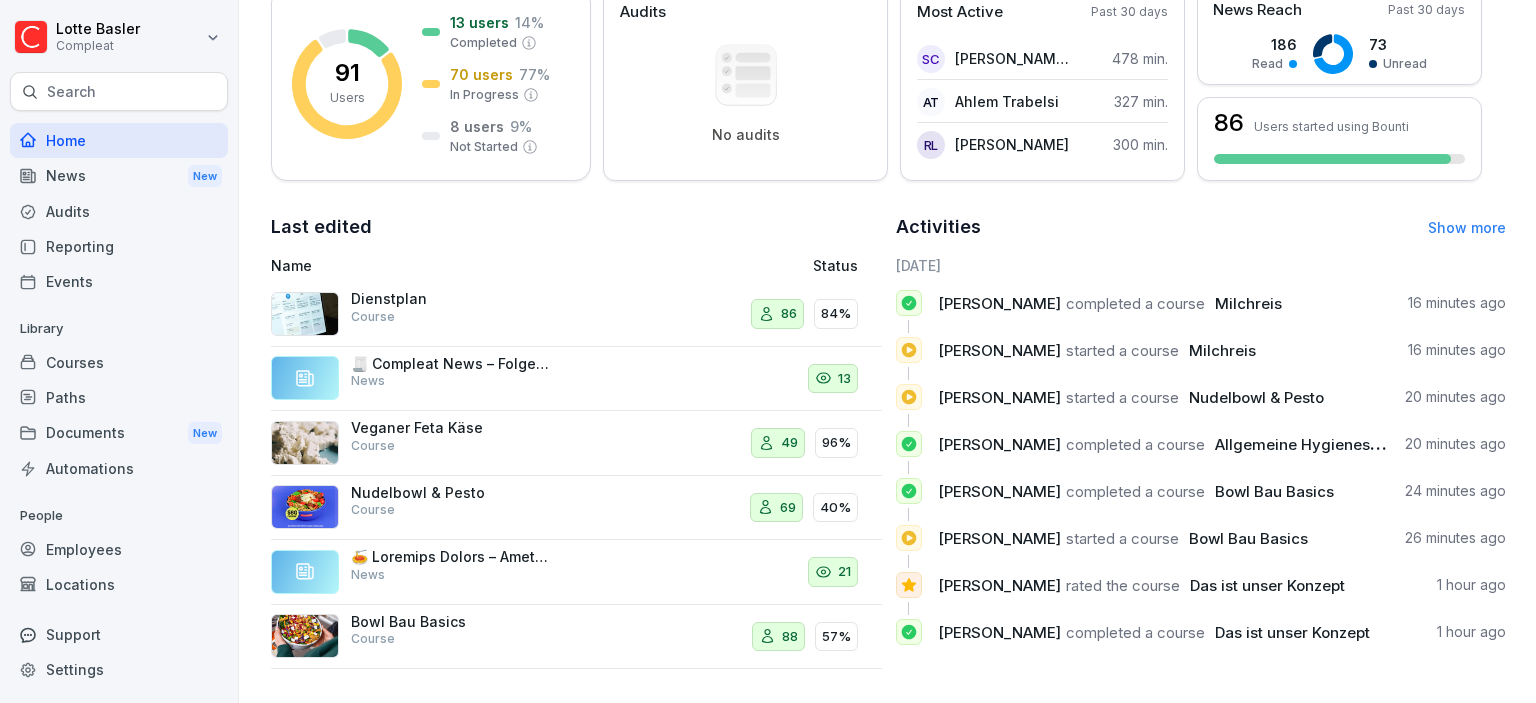 scroll, scrollTop: 310, scrollLeft: 0, axis: vertical 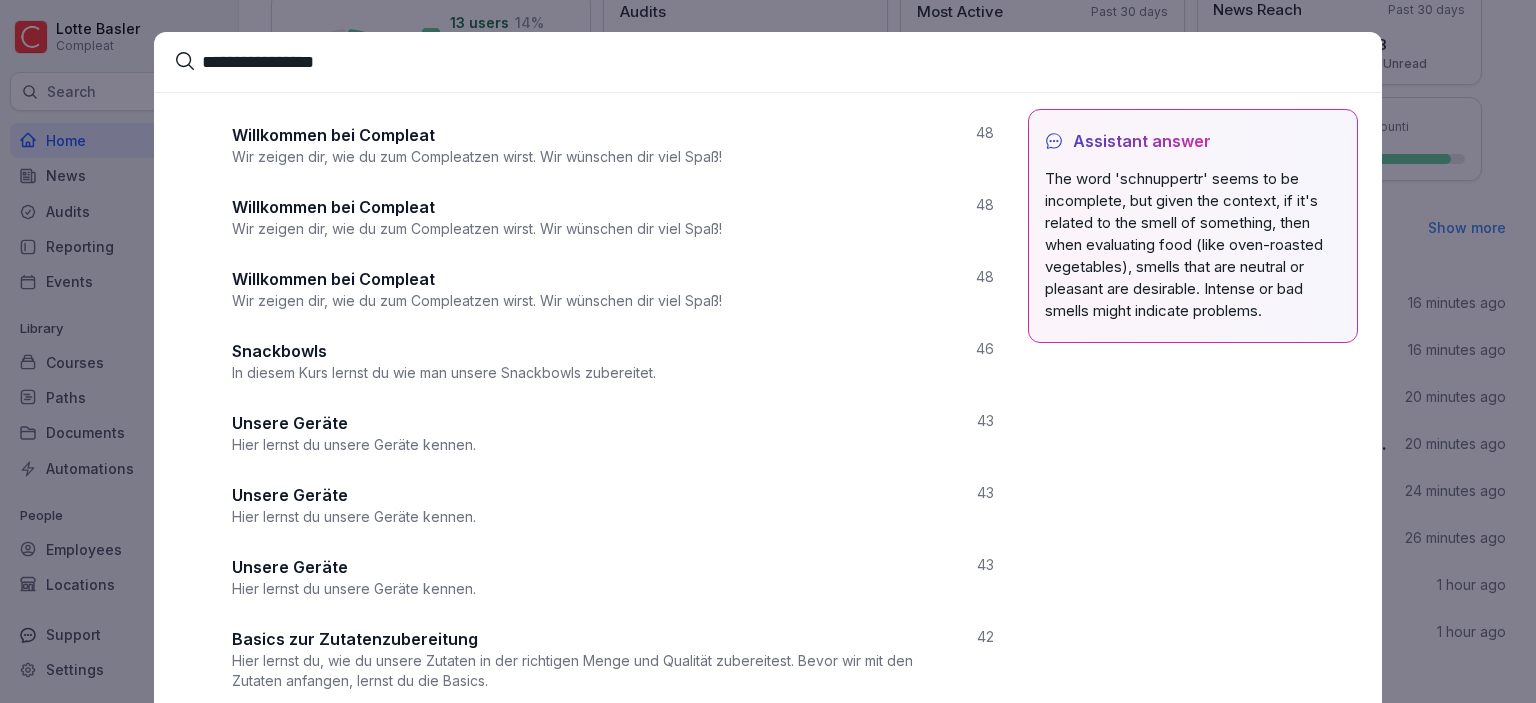 type on "**********" 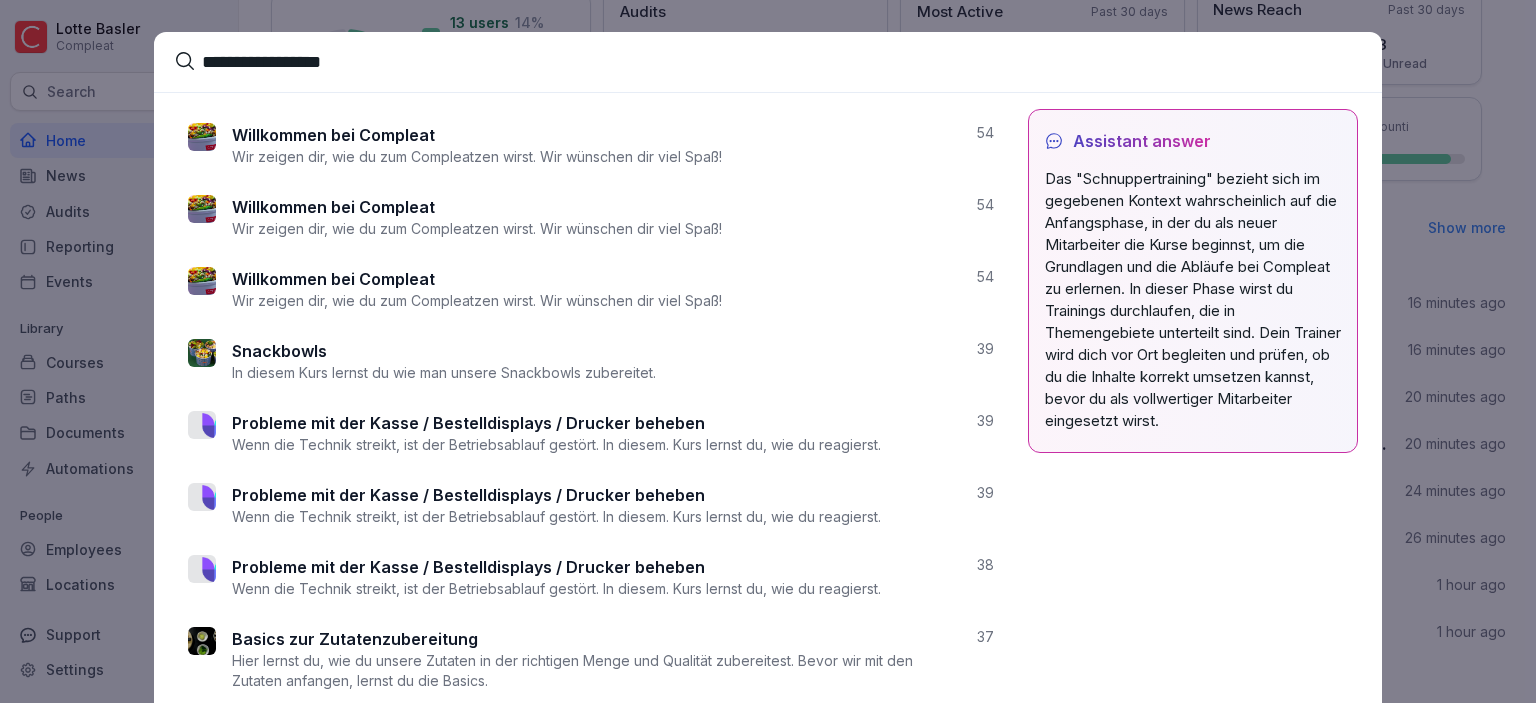 drag, startPoint x: 490, startPoint y: 72, endPoint x: 116, endPoint y: 78, distance: 374.04813 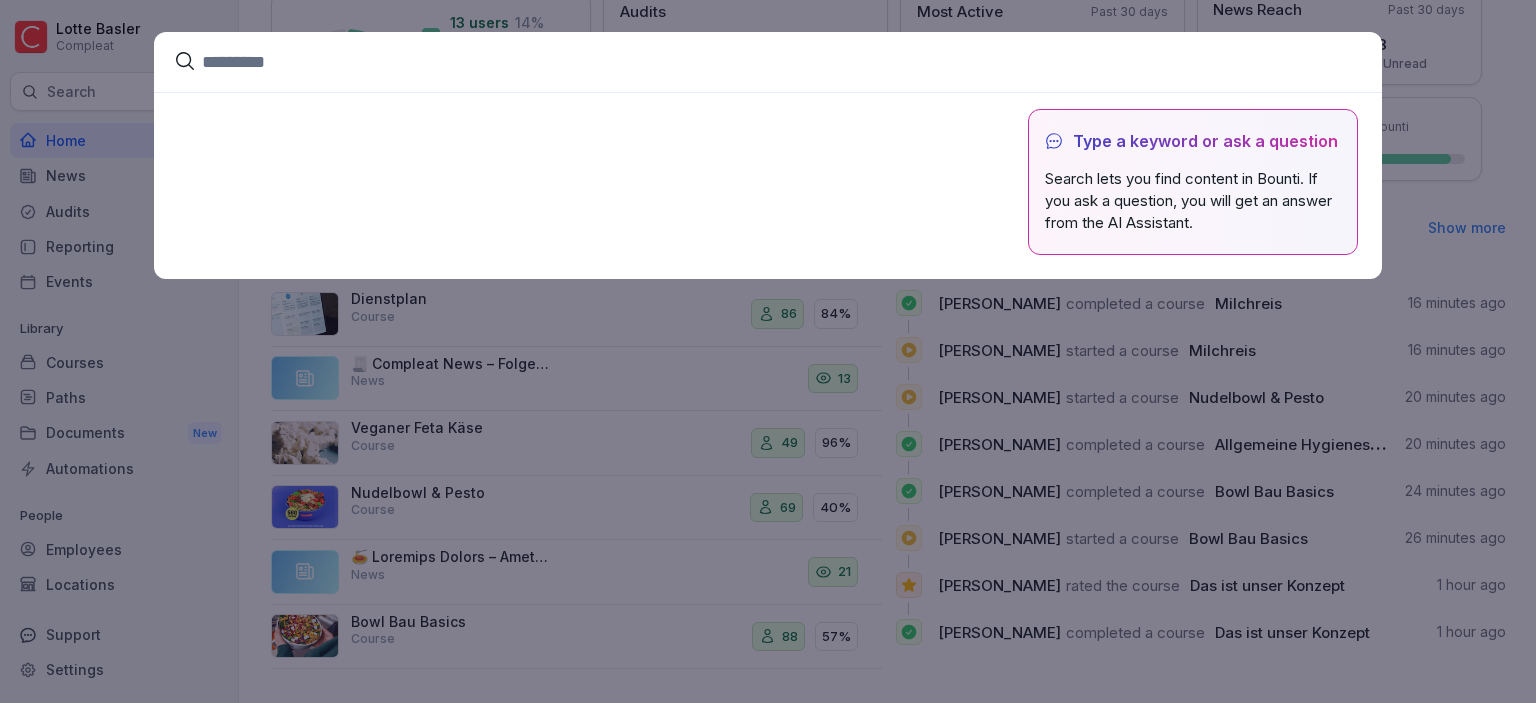 click on "Type a keyword or ask a question Search lets you find content in Bounti. If you ask a question, you will get an answer from the AI Assistant." at bounding box center (768, 186) 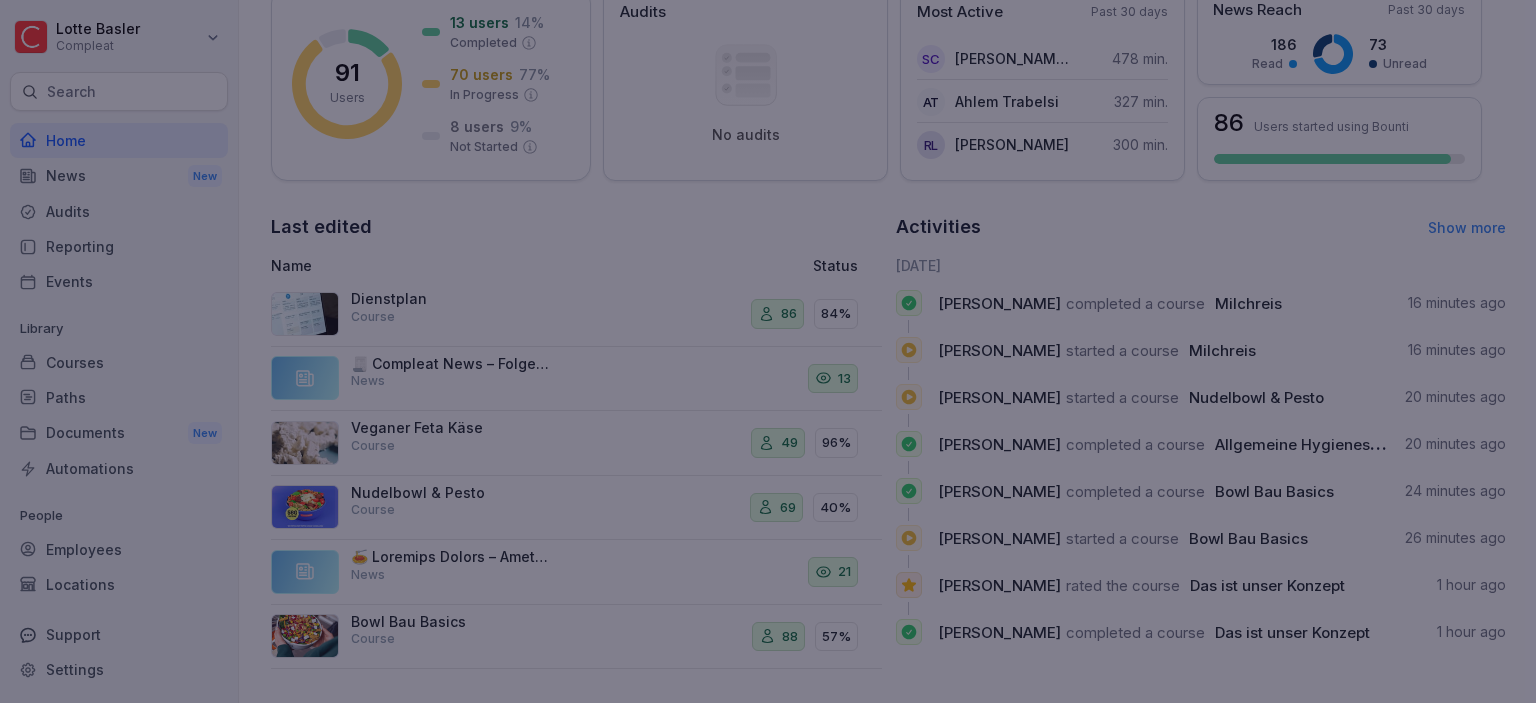click at bounding box center (768, 351) 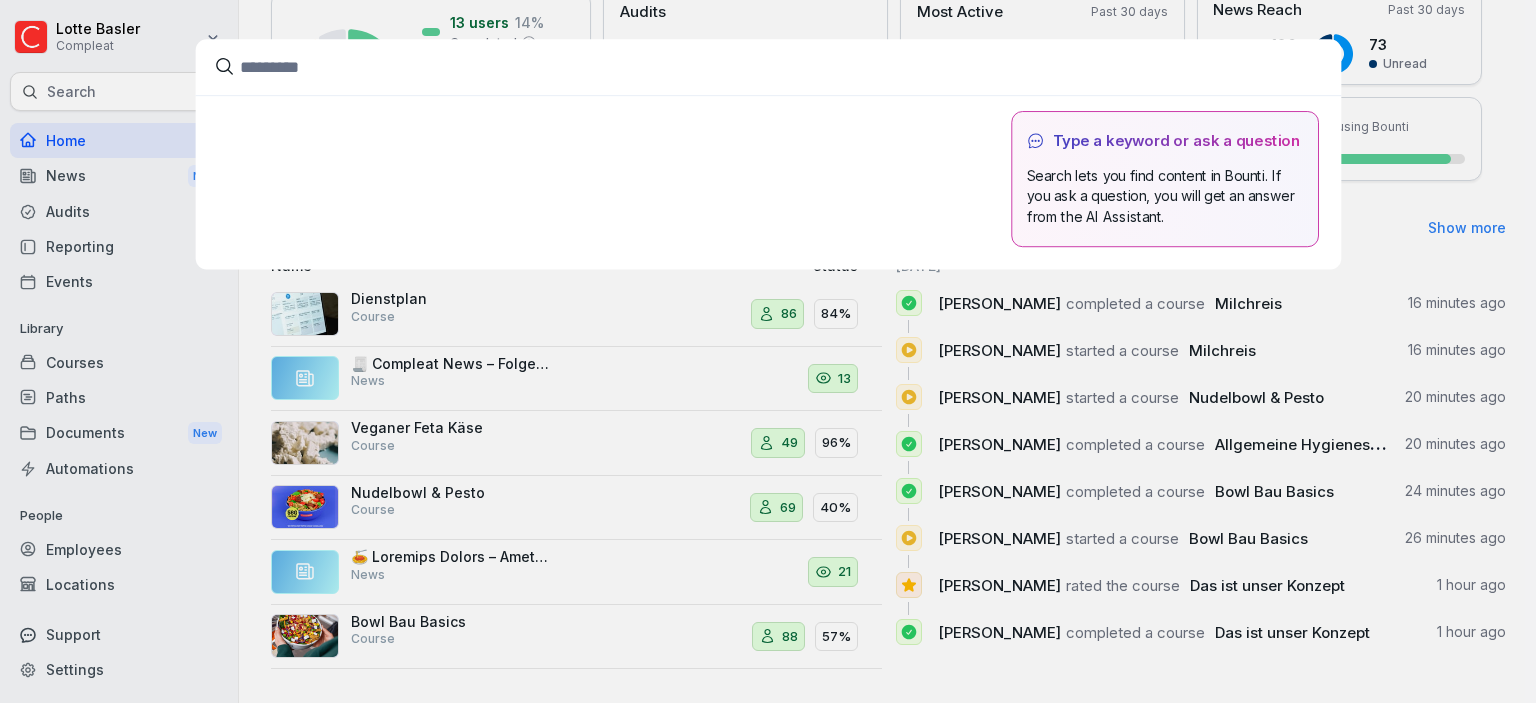 scroll, scrollTop: 310, scrollLeft: 0, axis: vertical 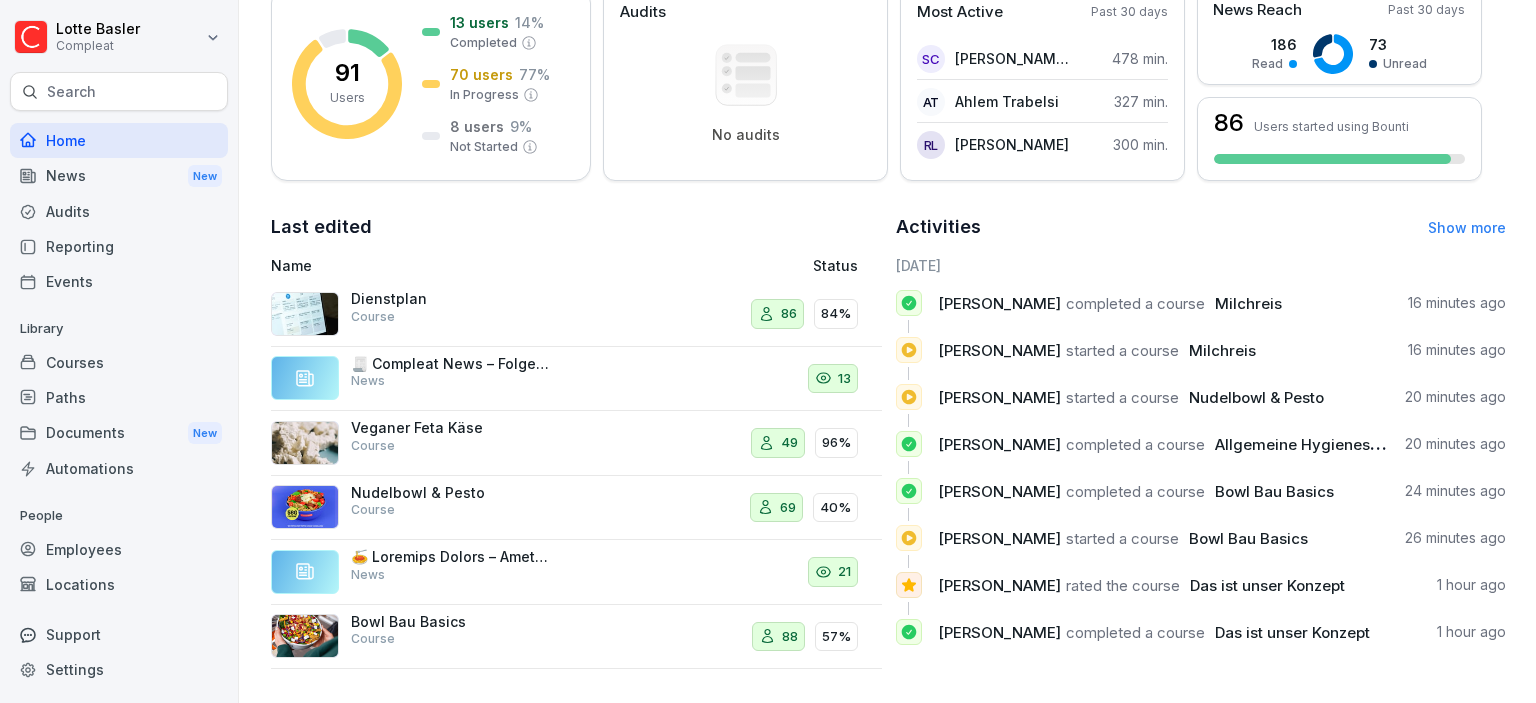 click on "Reporting" at bounding box center [119, 246] 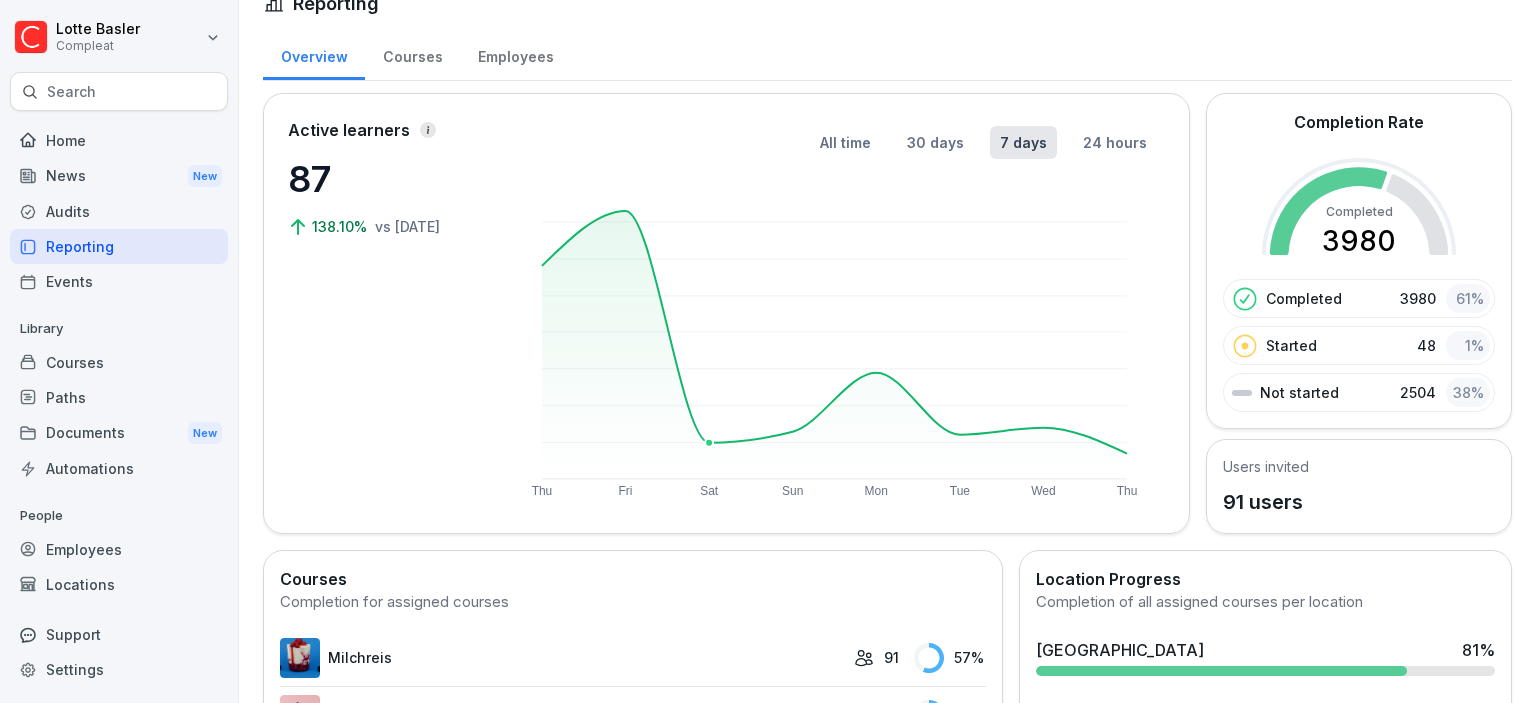 scroll, scrollTop: 0, scrollLeft: 0, axis: both 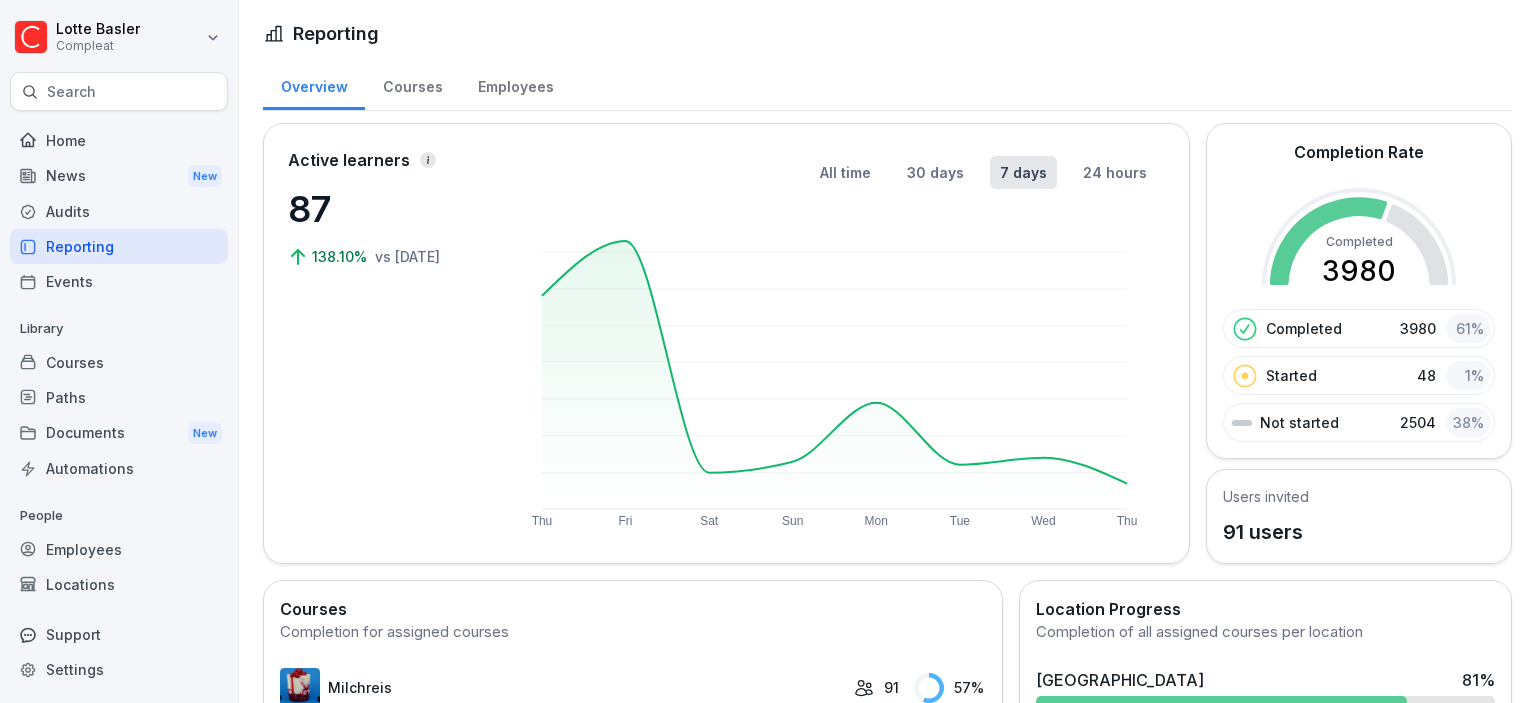 click on "Courses" at bounding box center (412, 84) 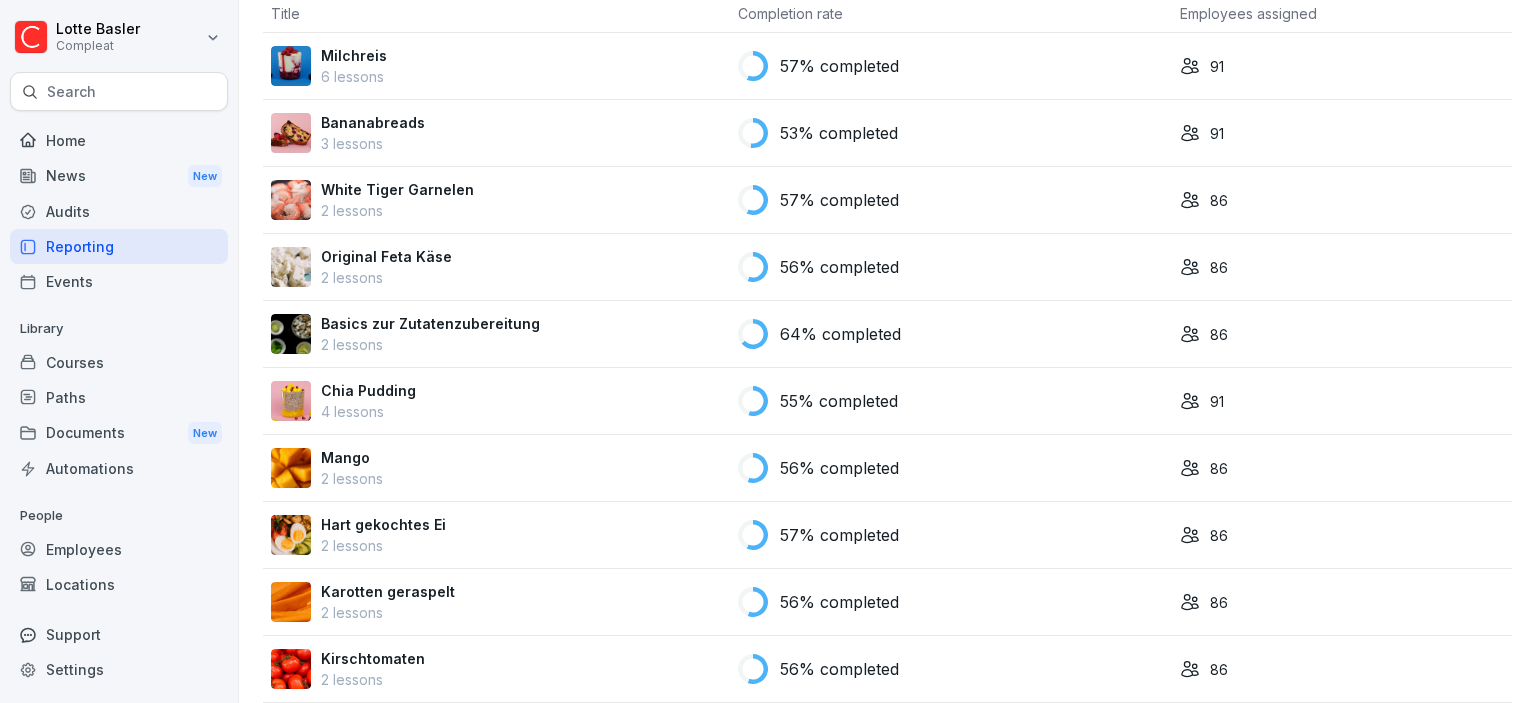 scroll, scrollTop: 230, scrollLeft: 0, axis: vertical 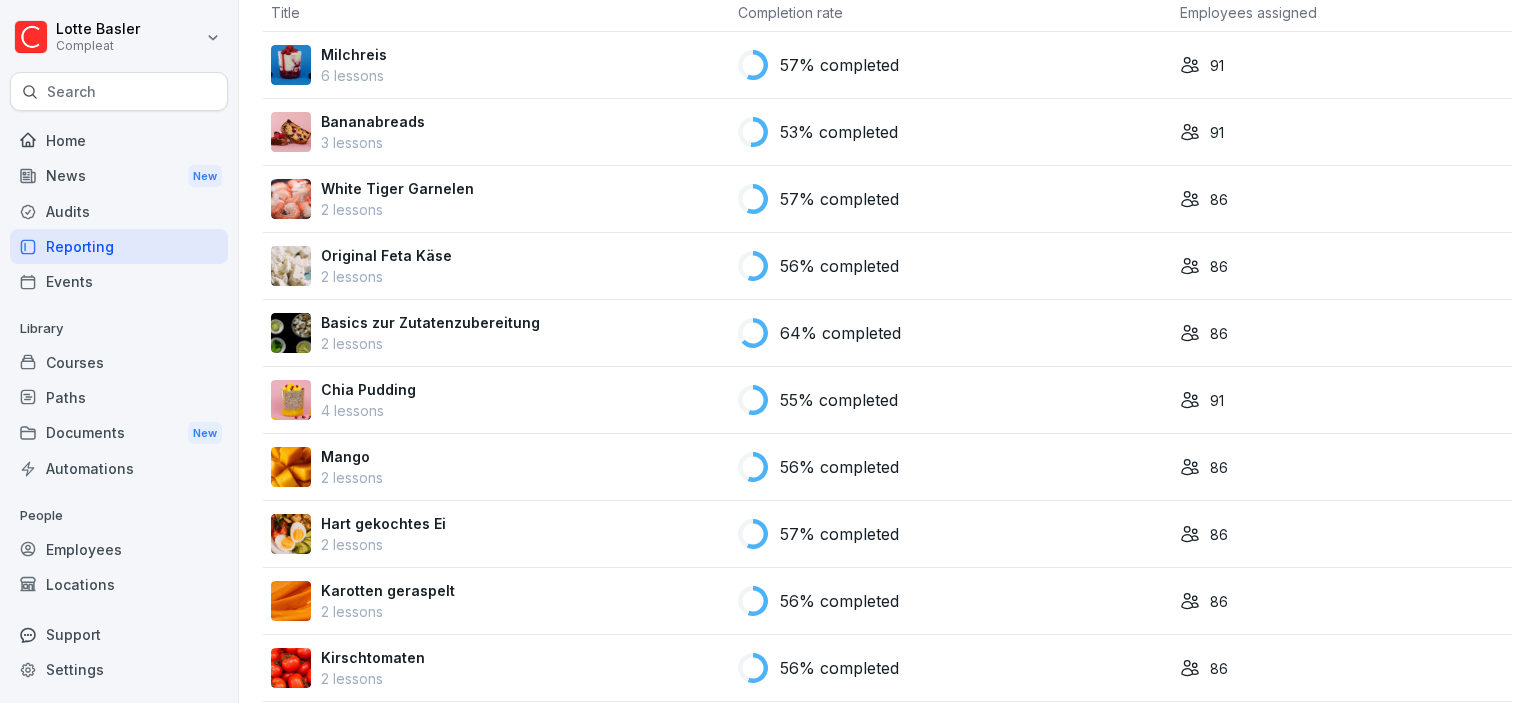 click on "Locations" at bounding box center (119, 584) 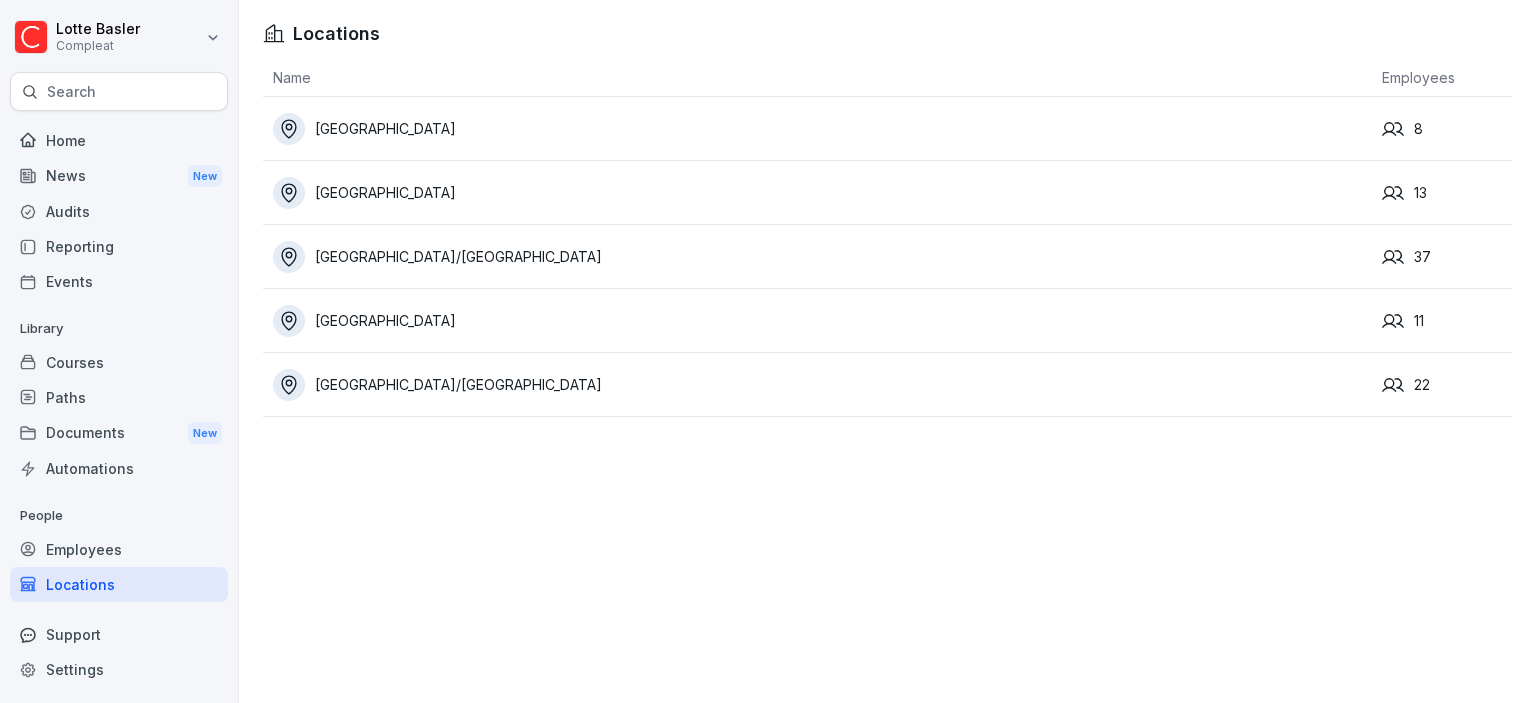 click on "Documents New" at bounding box center [119, 433] 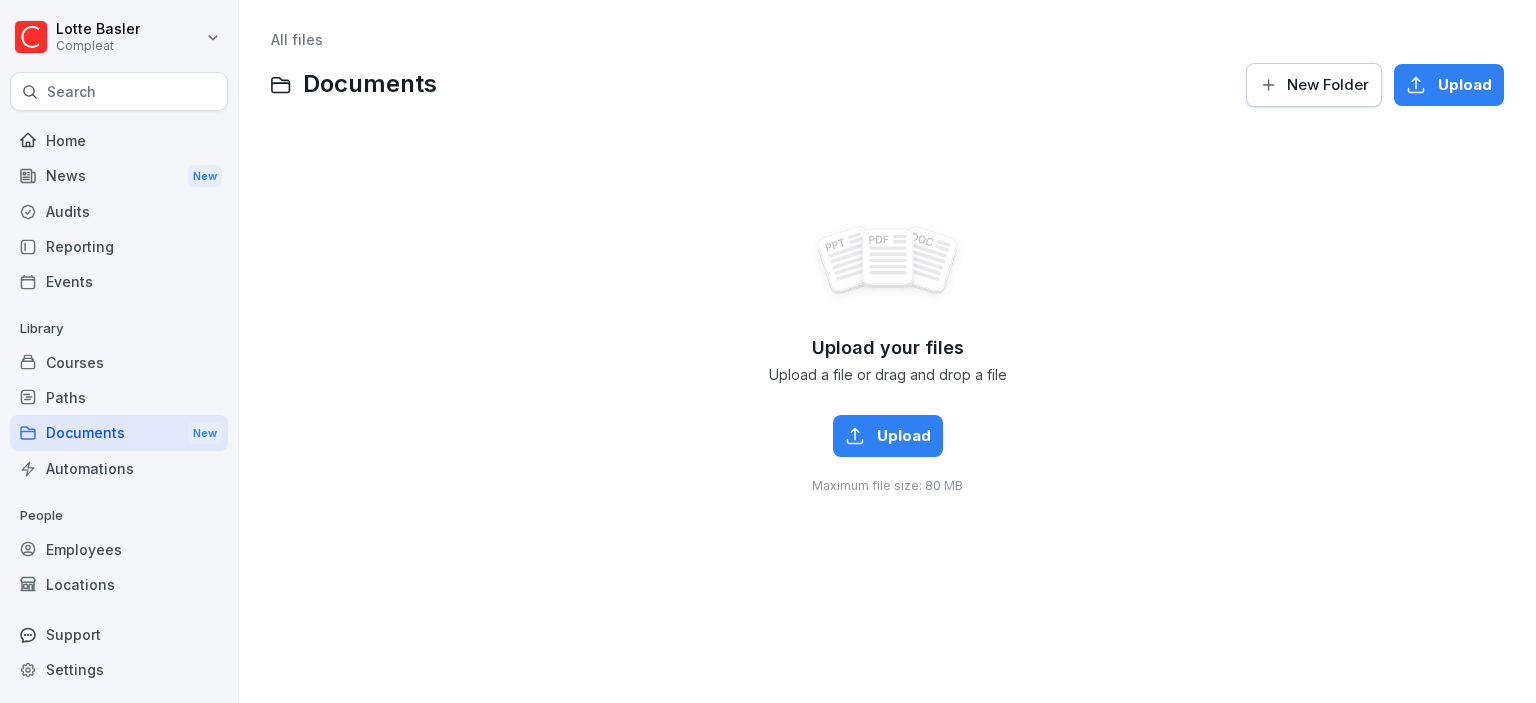 click on "Paths" at bounding box center (119, 397) 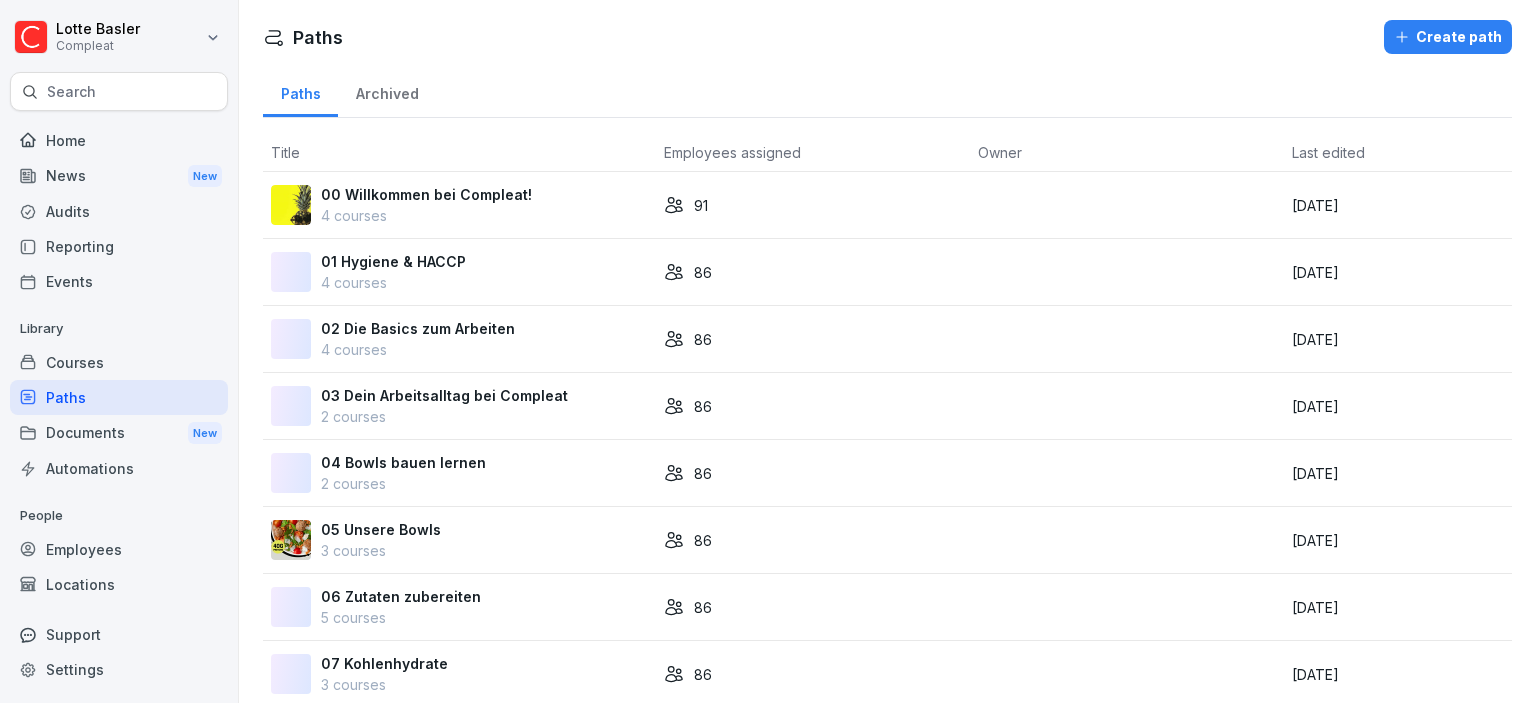 click on "Home" at bounding box center [119, 140] 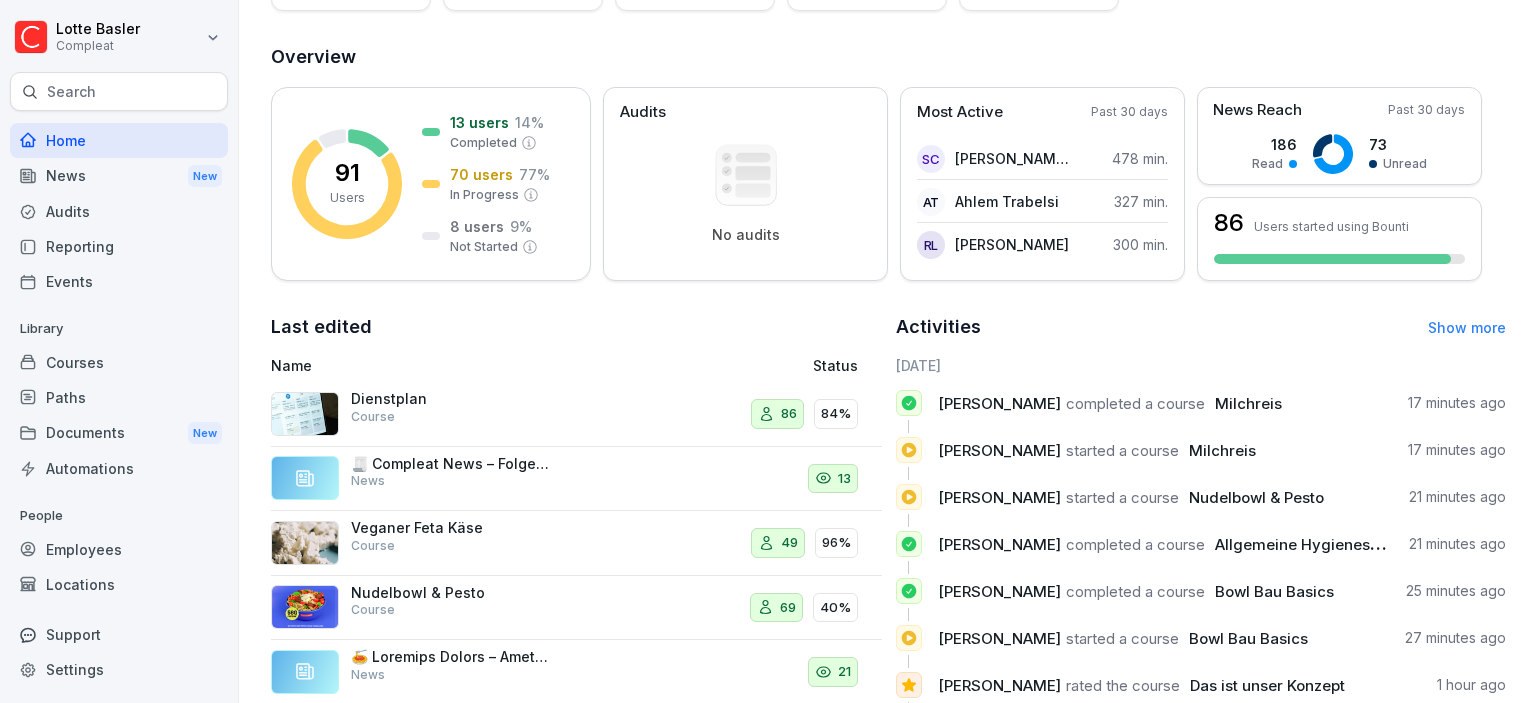 scroll, scrollTop: 230, scrollLeft: 0, axis: vertical 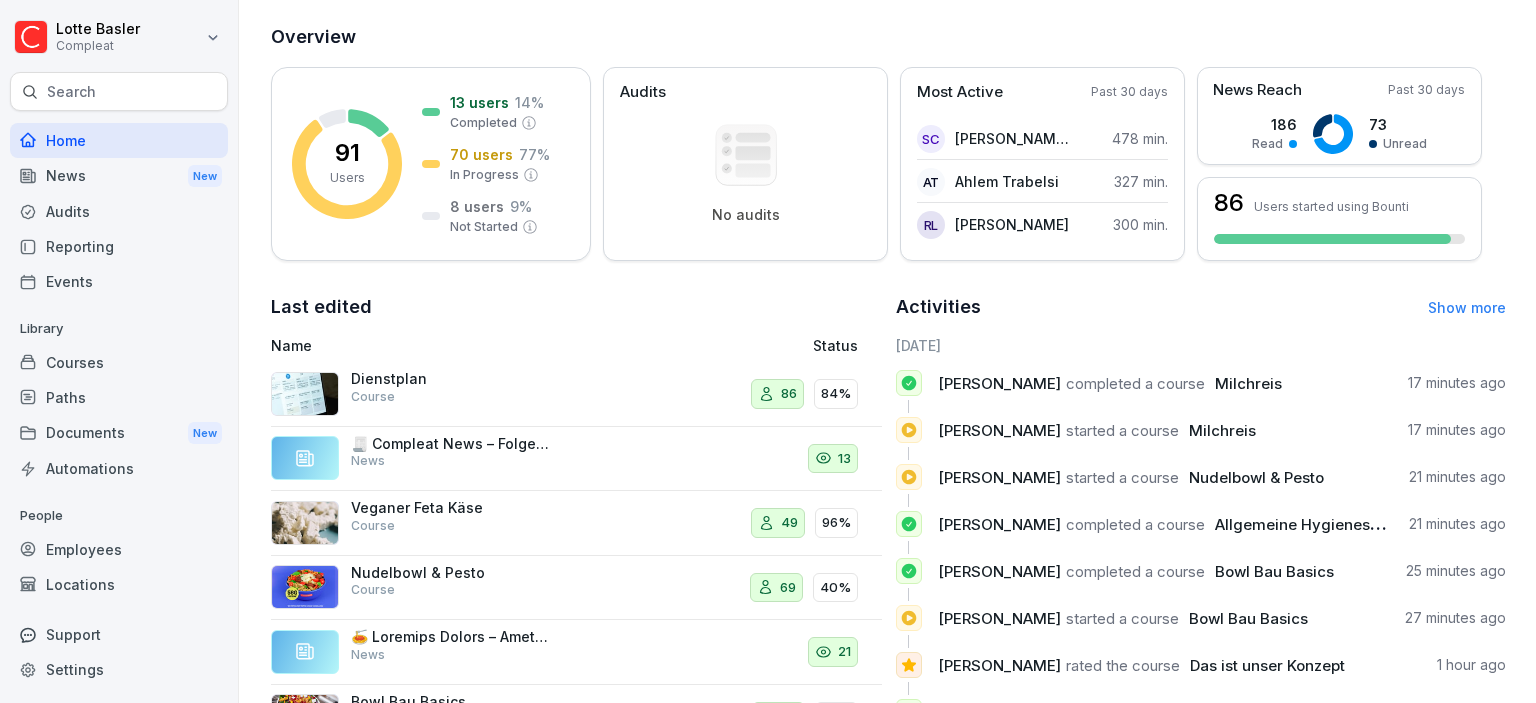 click on "Audits" at bounding box center [119, 211] 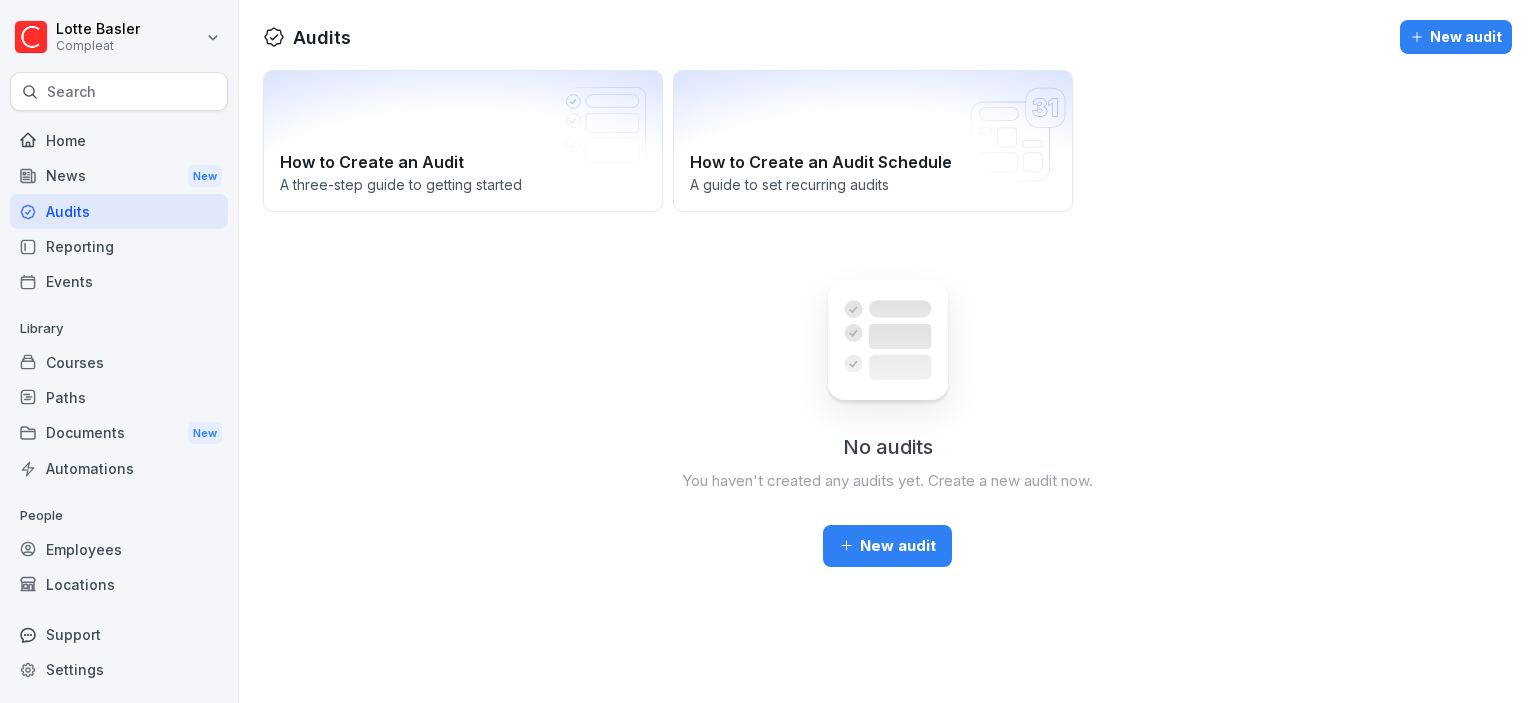 click on "News New" at bounding box center [119, 176] 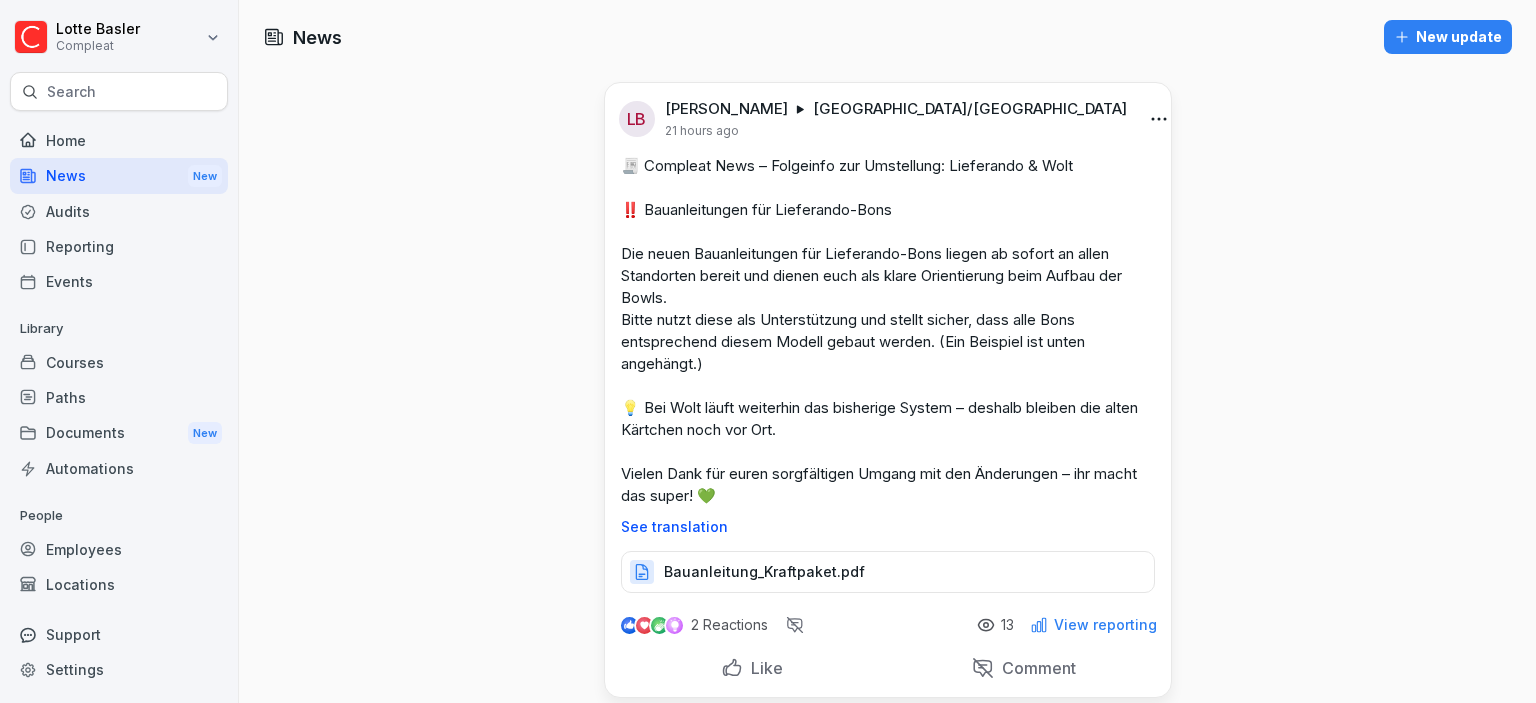 click on "Reporting" at bounding box center (119, 246) 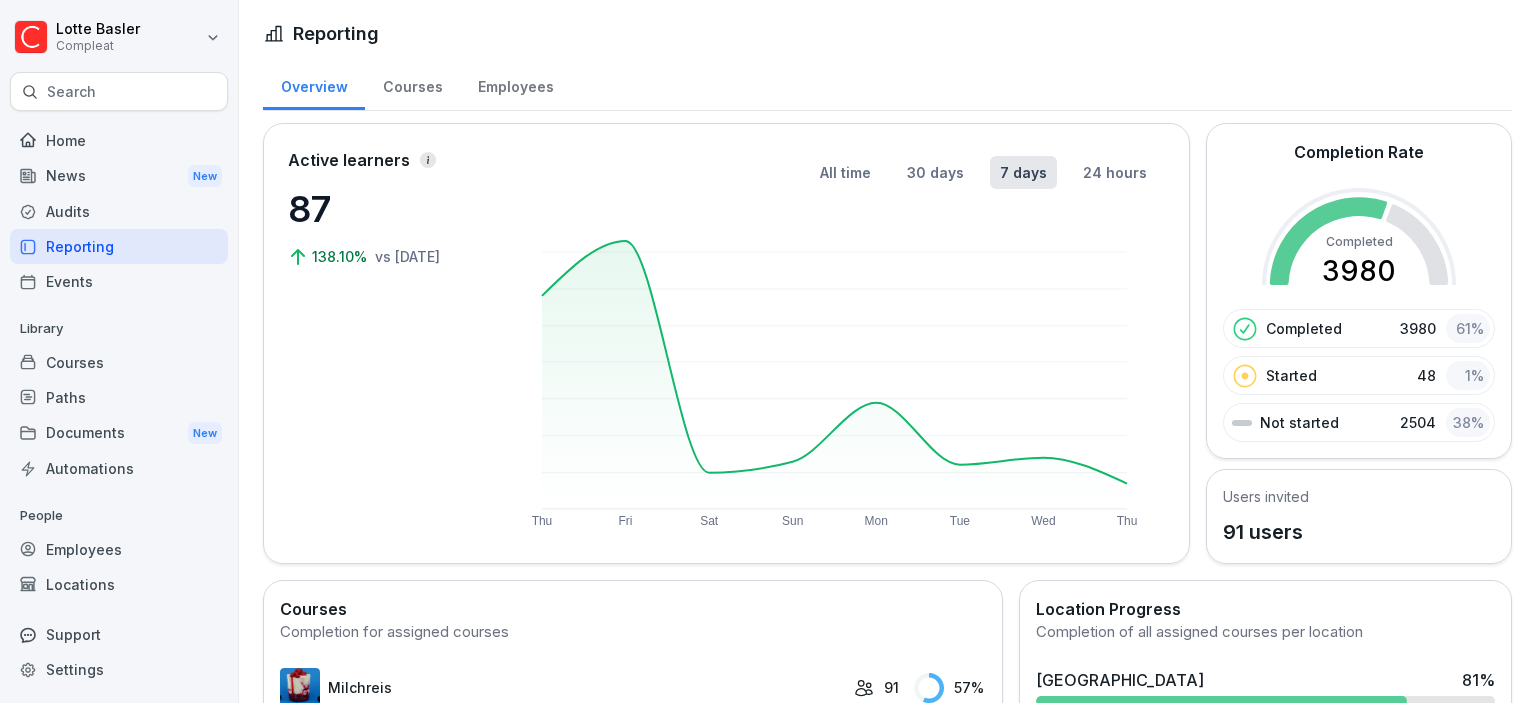 click on "Events" at bounding box center (119, 281) 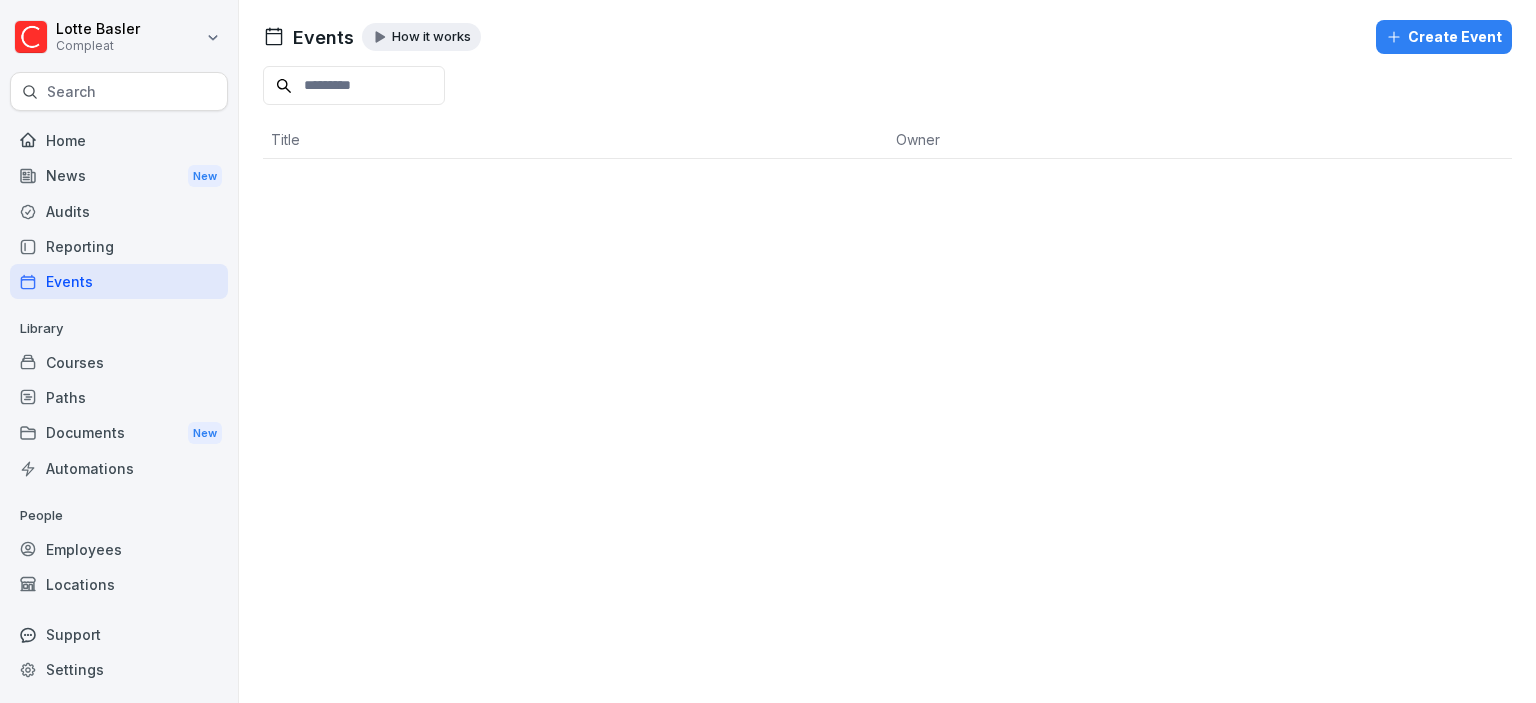 click on "Courses" at bounding box center [119, 362] 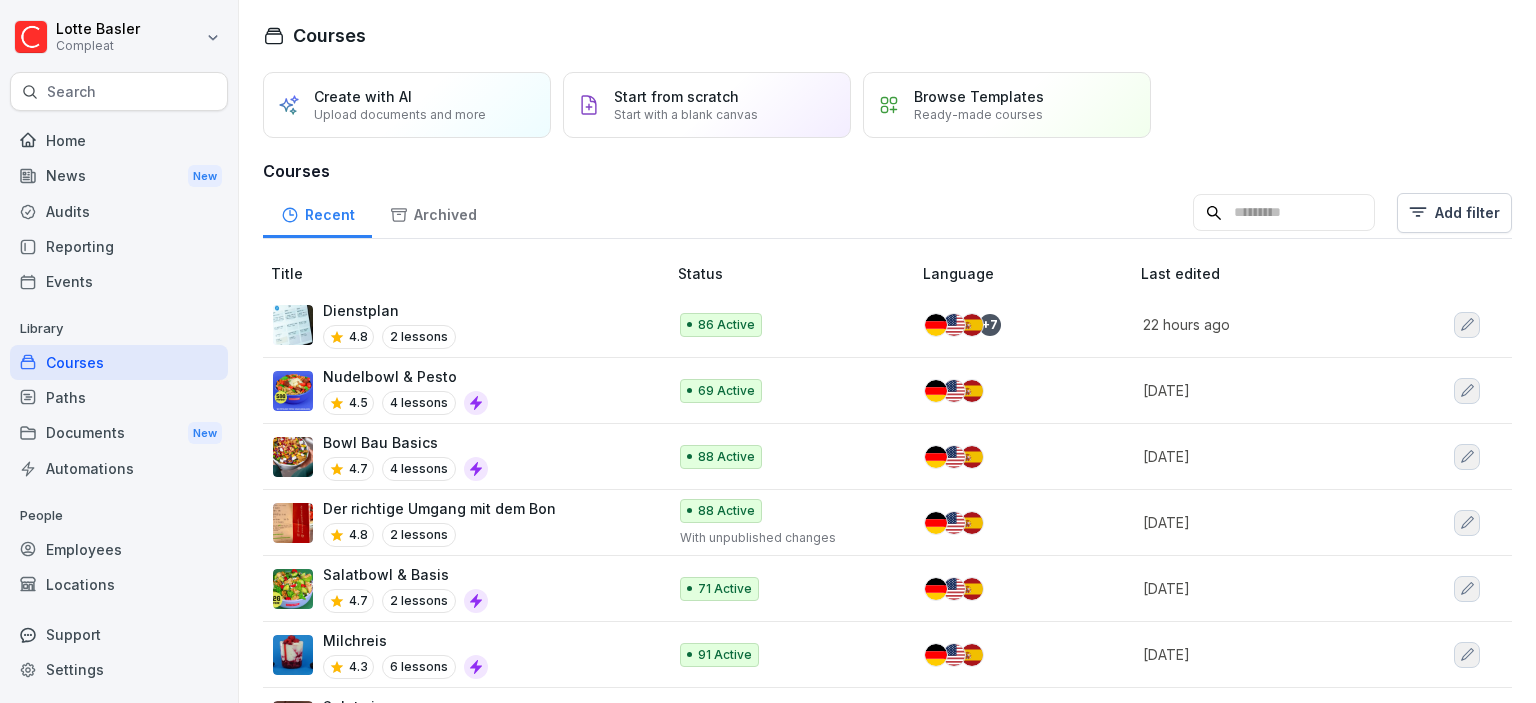 scroll, scrollTop: 0, scrollLeft: 0, axis: both 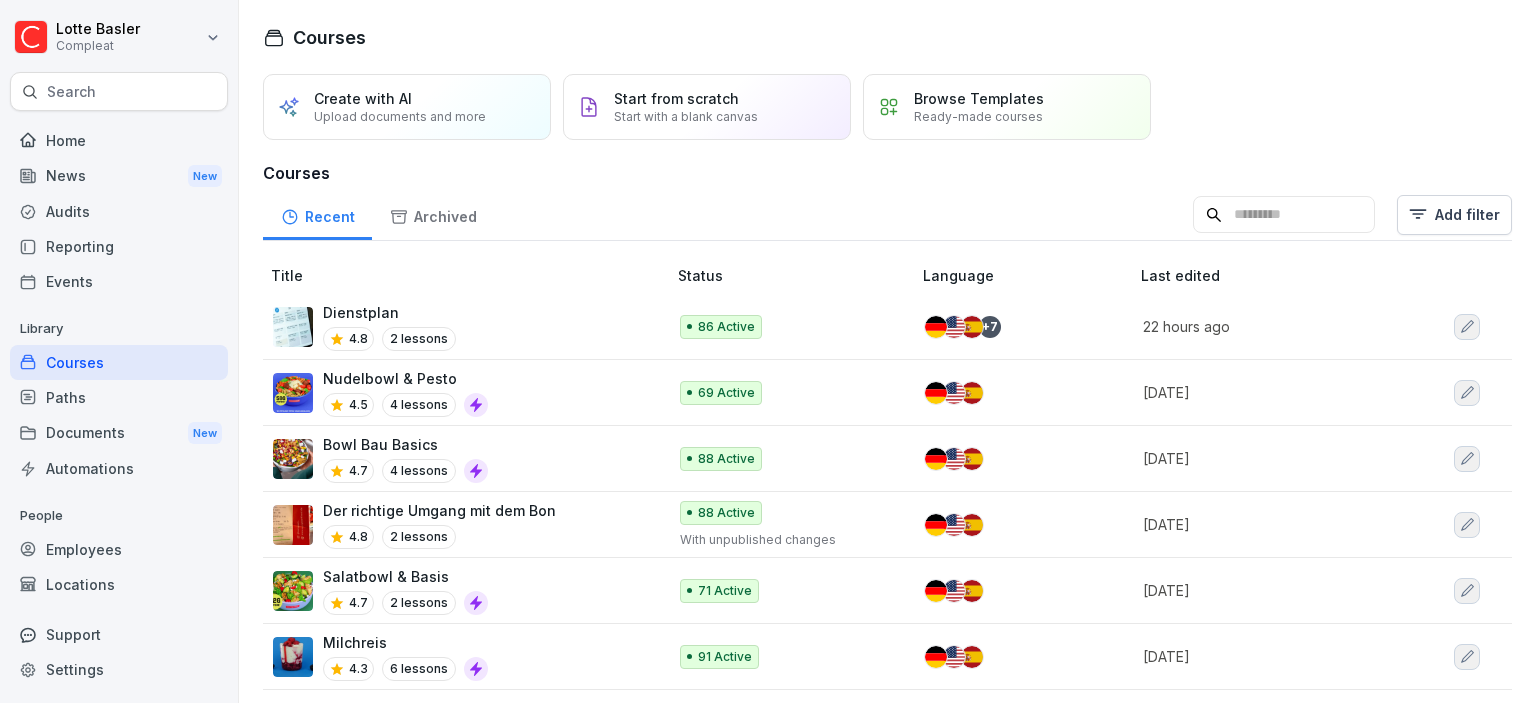 click on "Dienstplan 4.8 2 lessons" at bounding box center (459, 326) 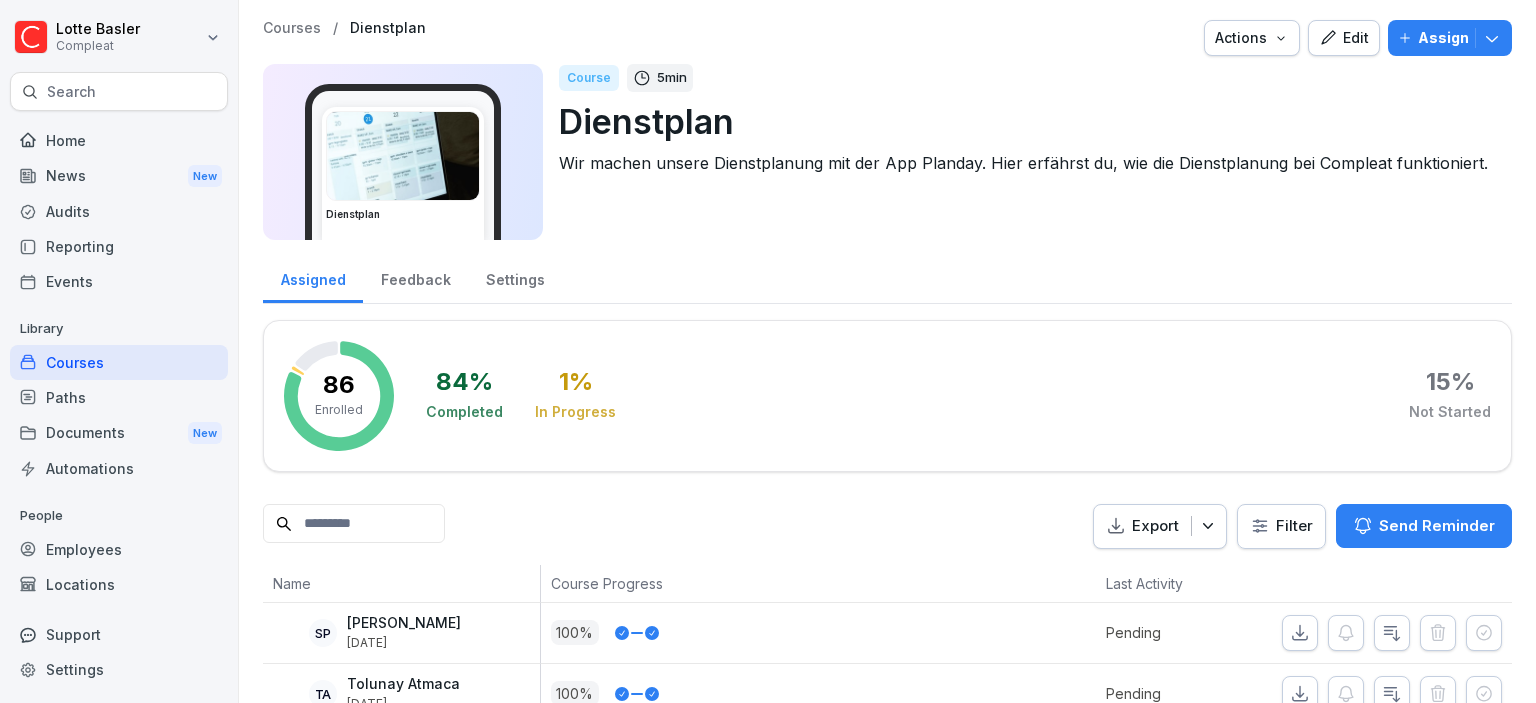 scroll, scrollTop: 0, scrollLeft: 0, axis: both 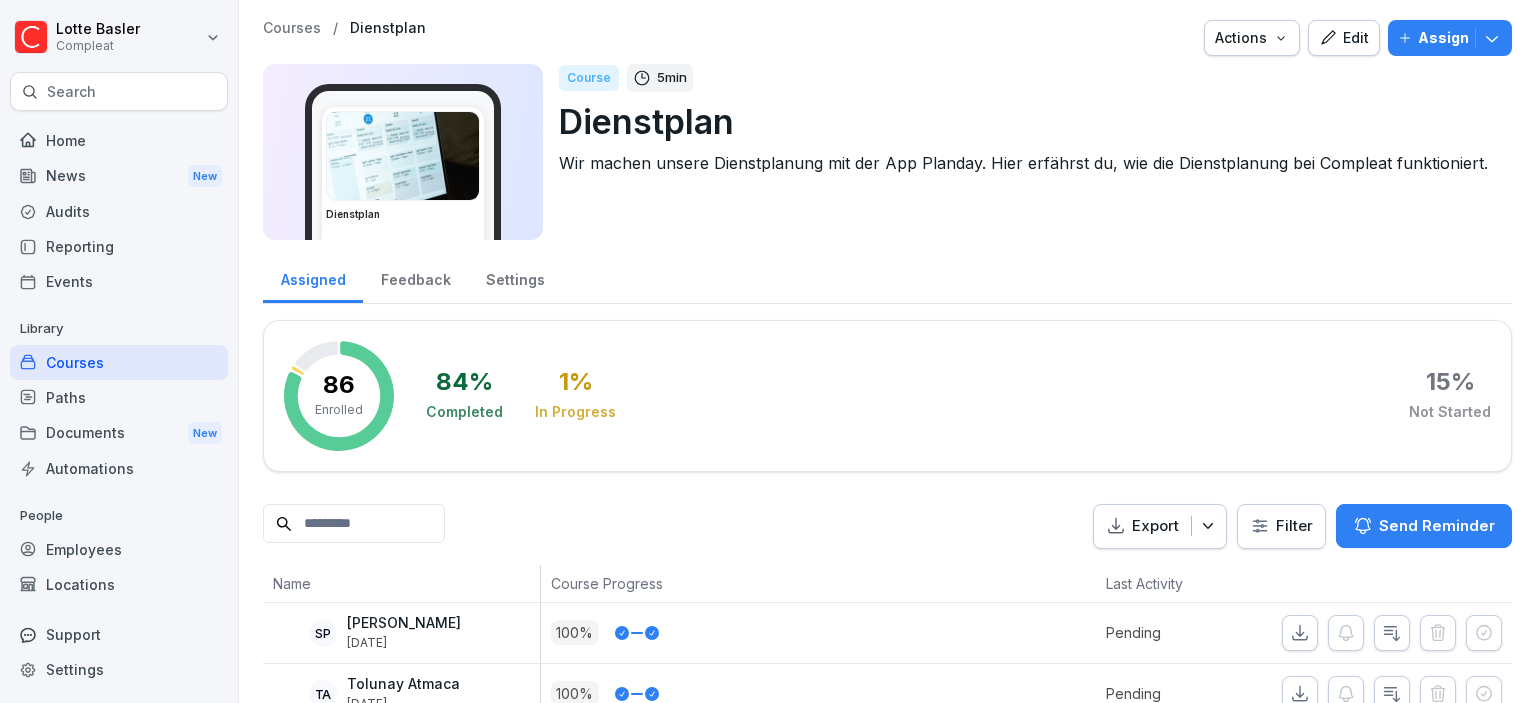 click on "Edit" at bounding box center [1344, 38] 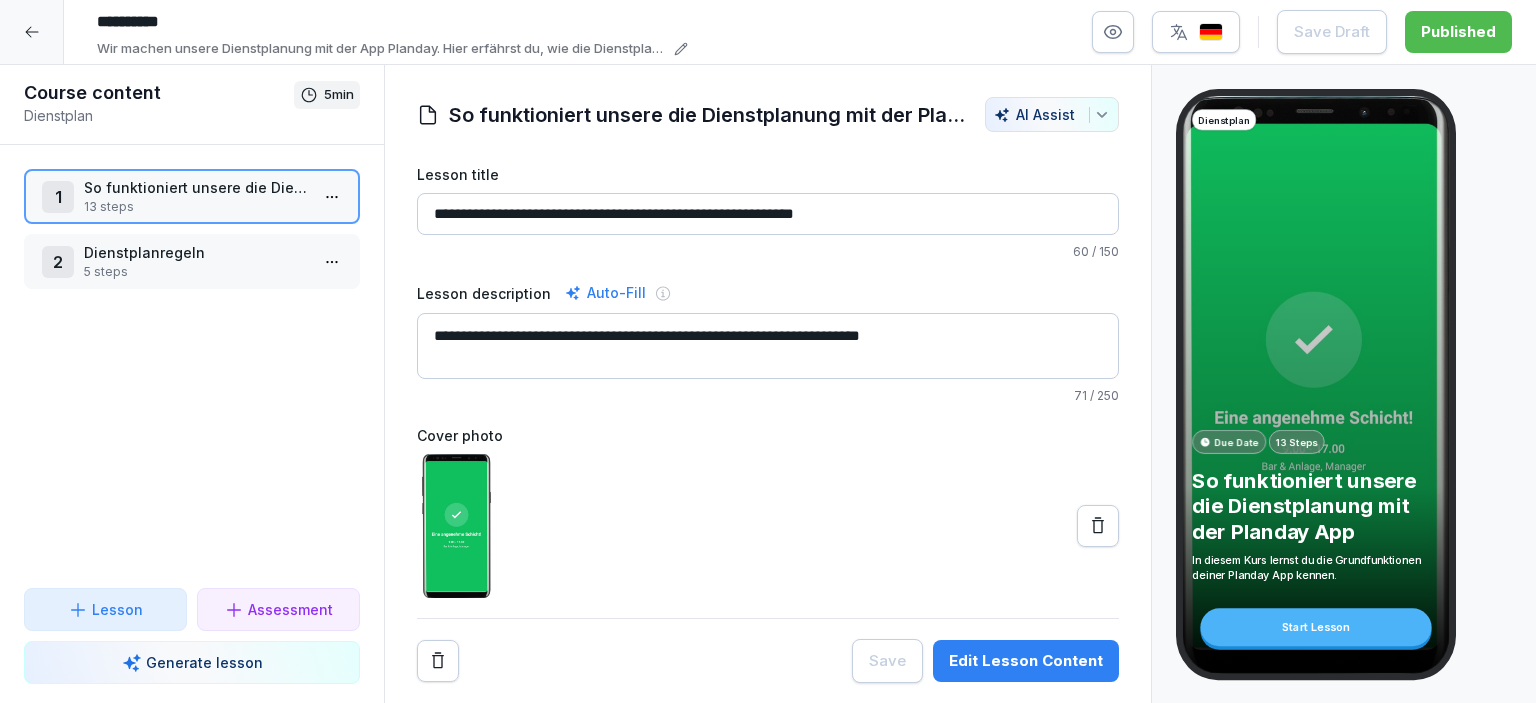click at bounding box center [32, 32] 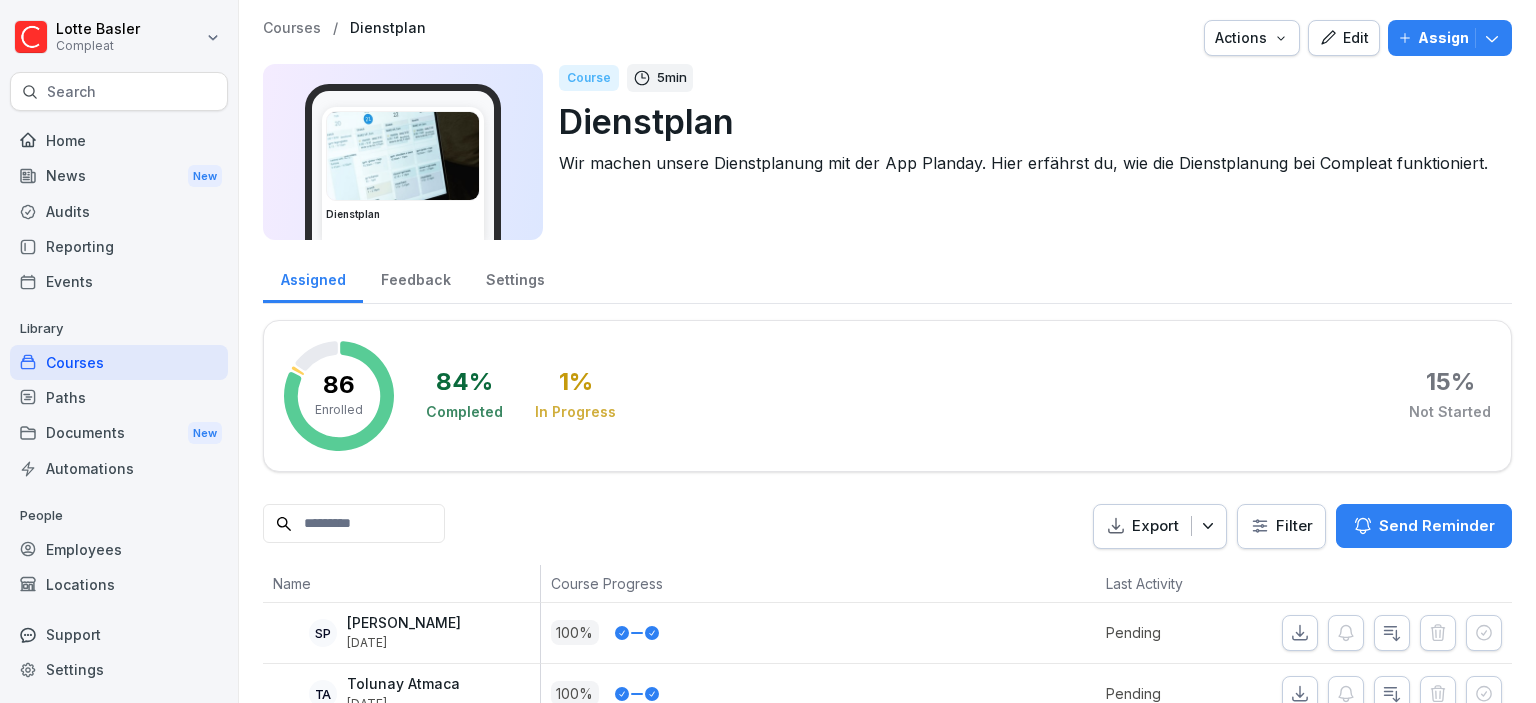 click on "Paths" at bounding box center (119, 397) 